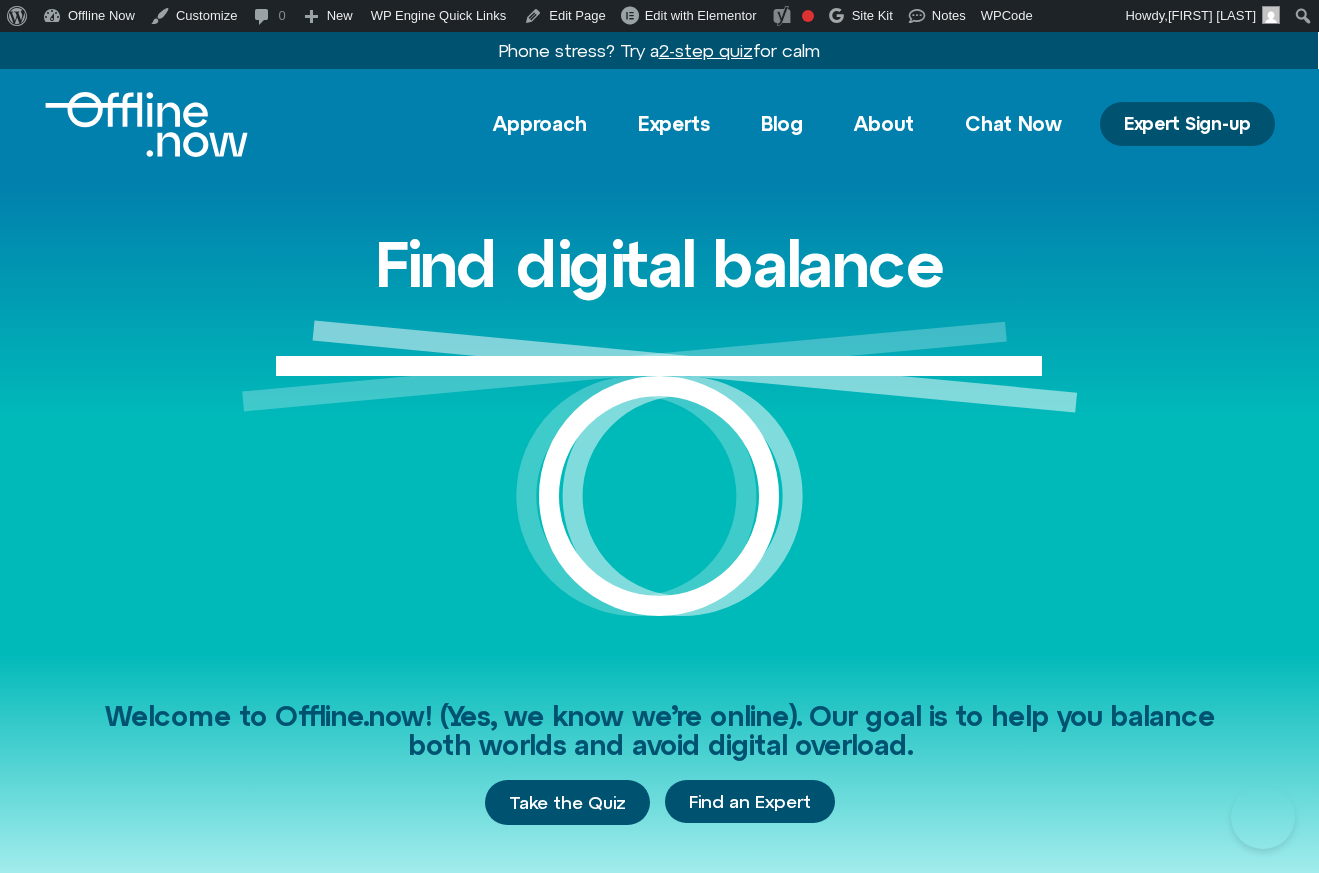 scroll, scrollTop: 0, scrollLeft: 0, axis: both 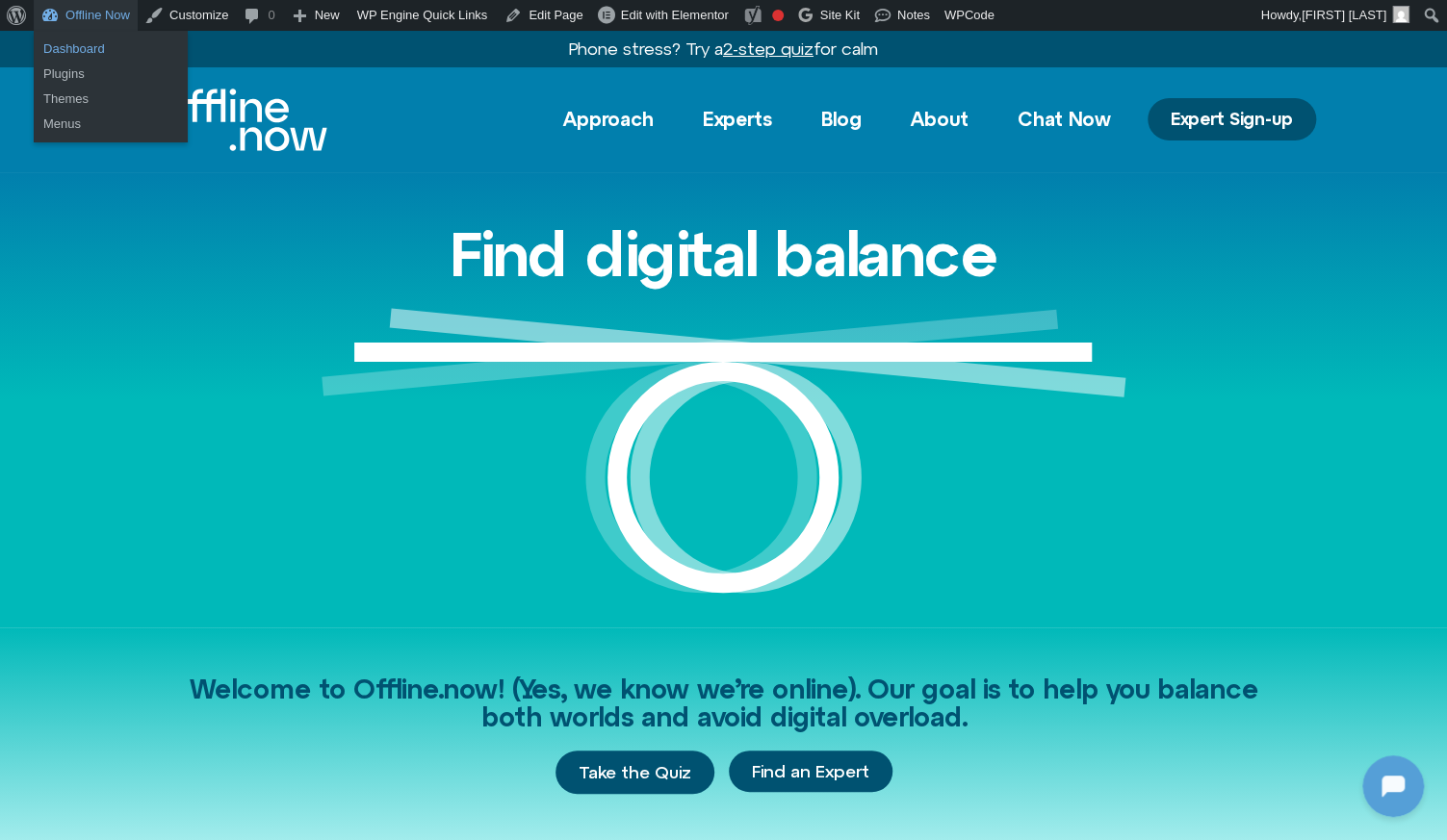 click on "Dashboard" at bounding box center (111, 49) 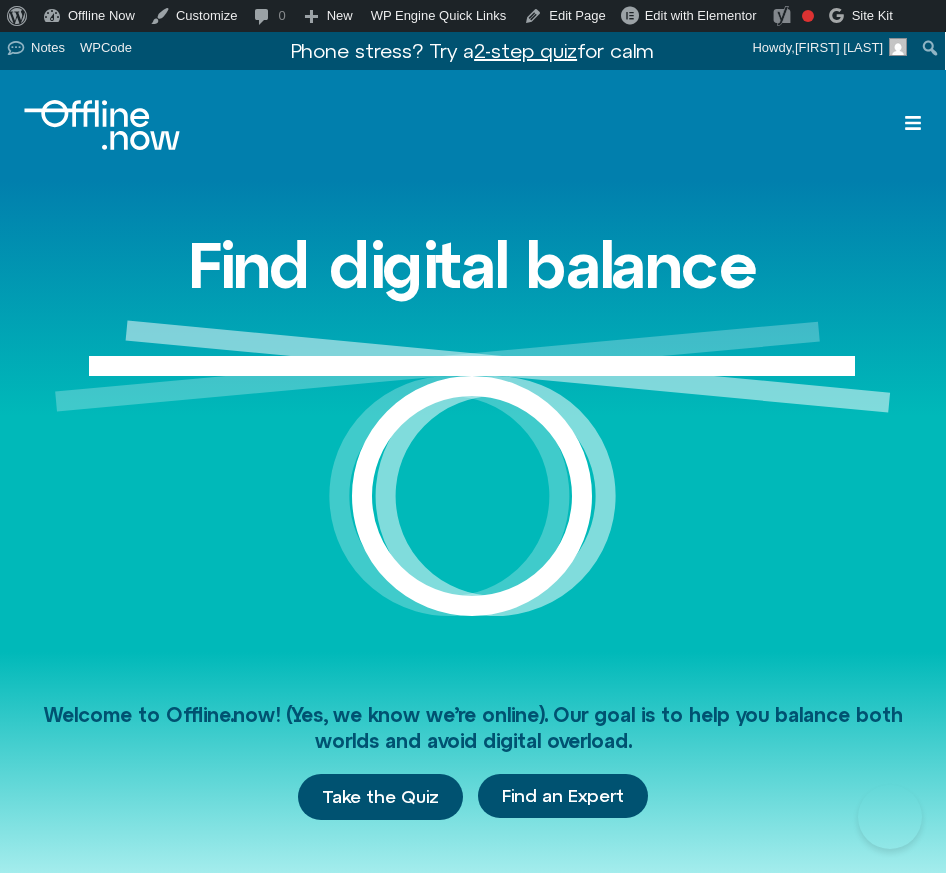 scroll, scrollTop: 0, scrollLeft: 0, axis: both 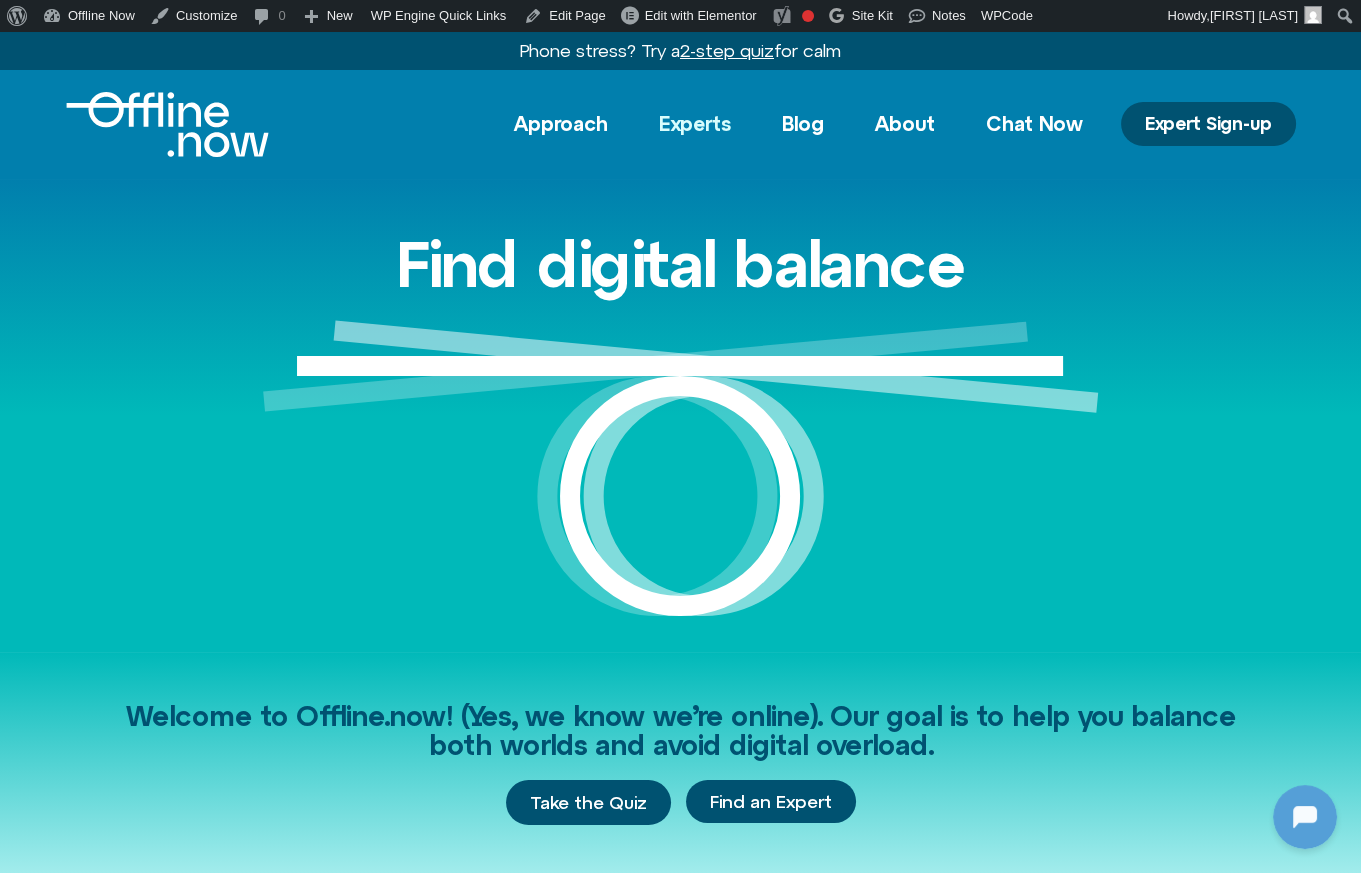 click on "Experts" 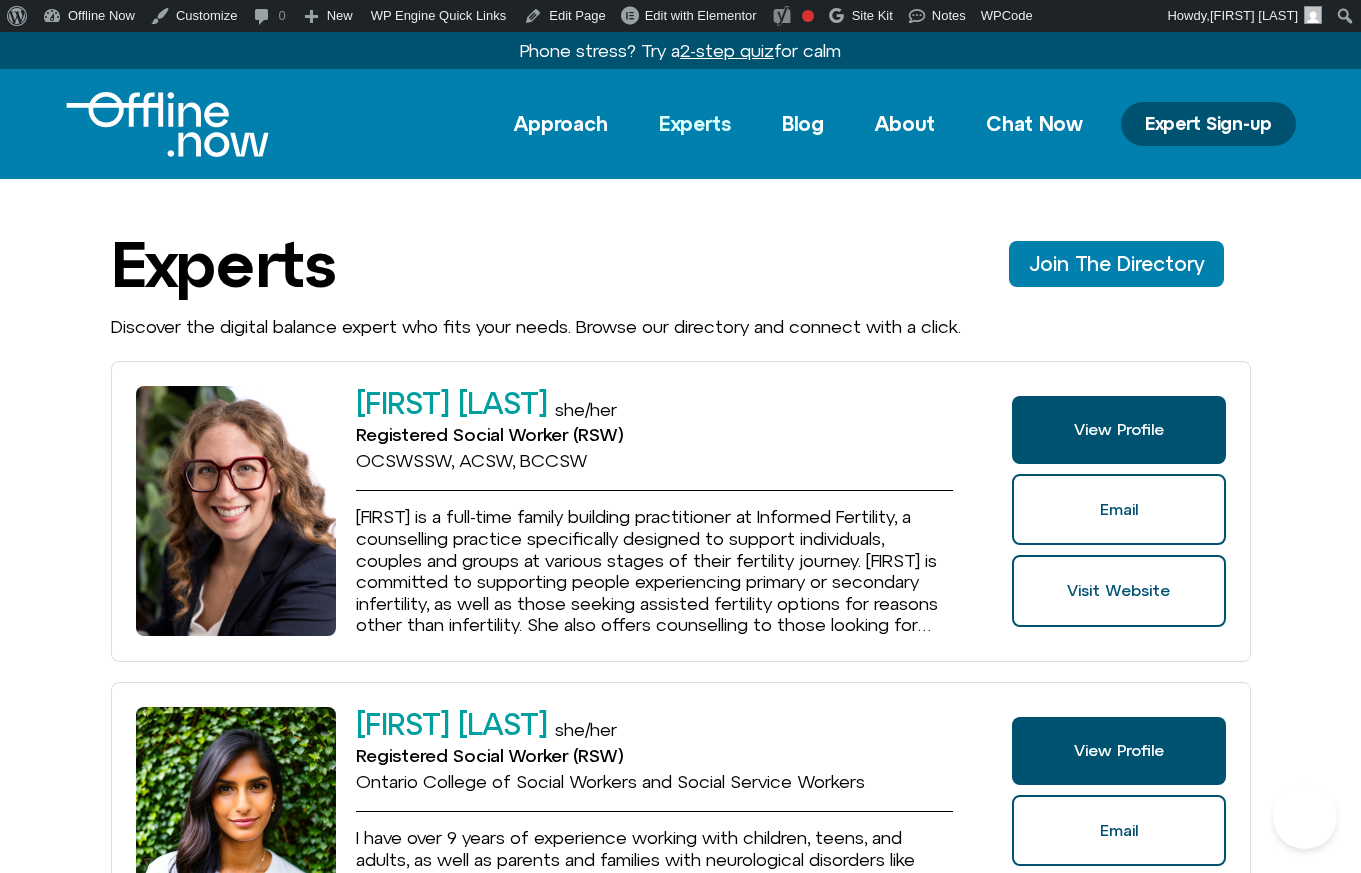 scroll, scrollTop: 0, scrollLeft: 0, axis: both 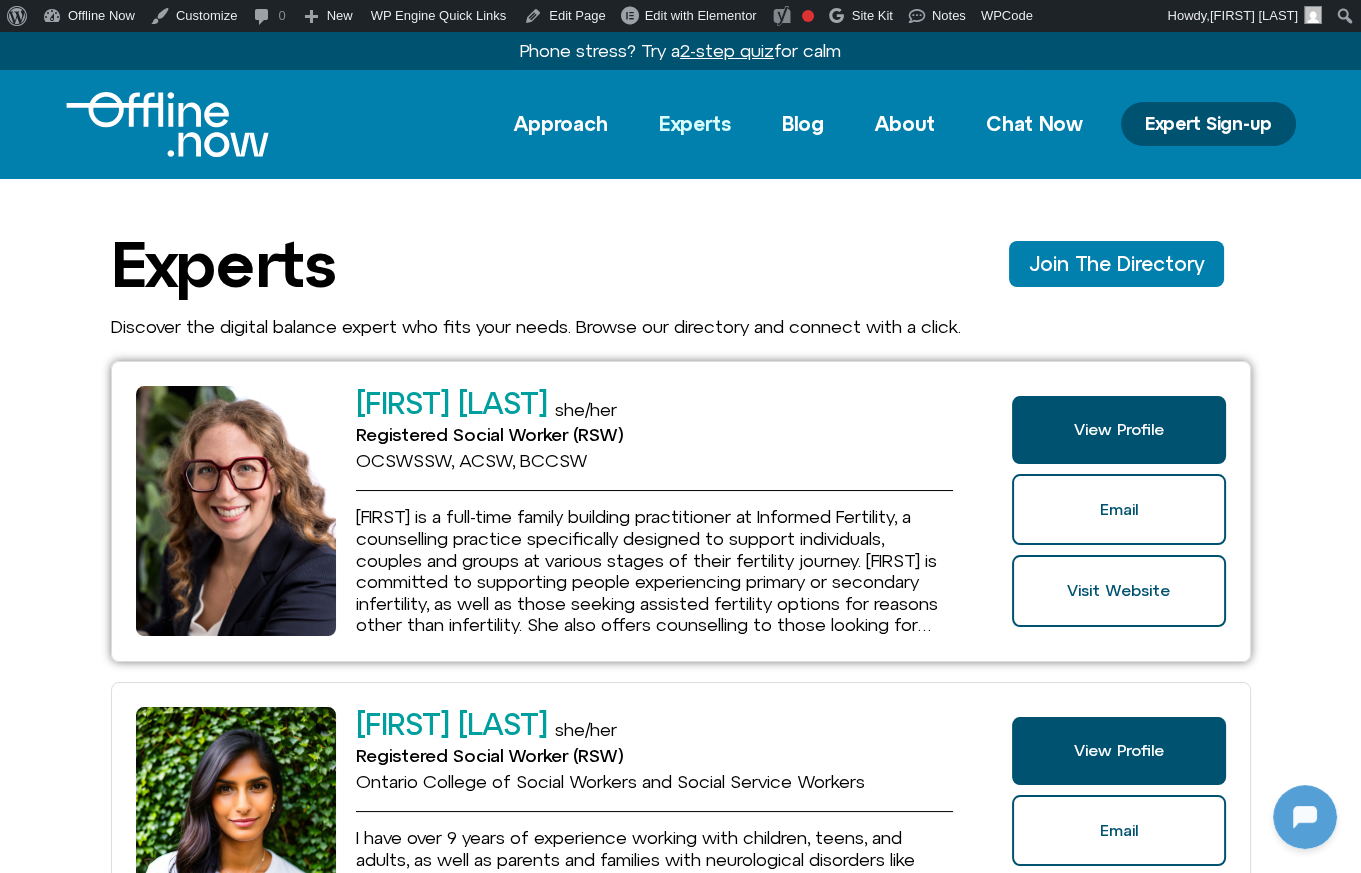 click on "[FIRST] [LAST]" 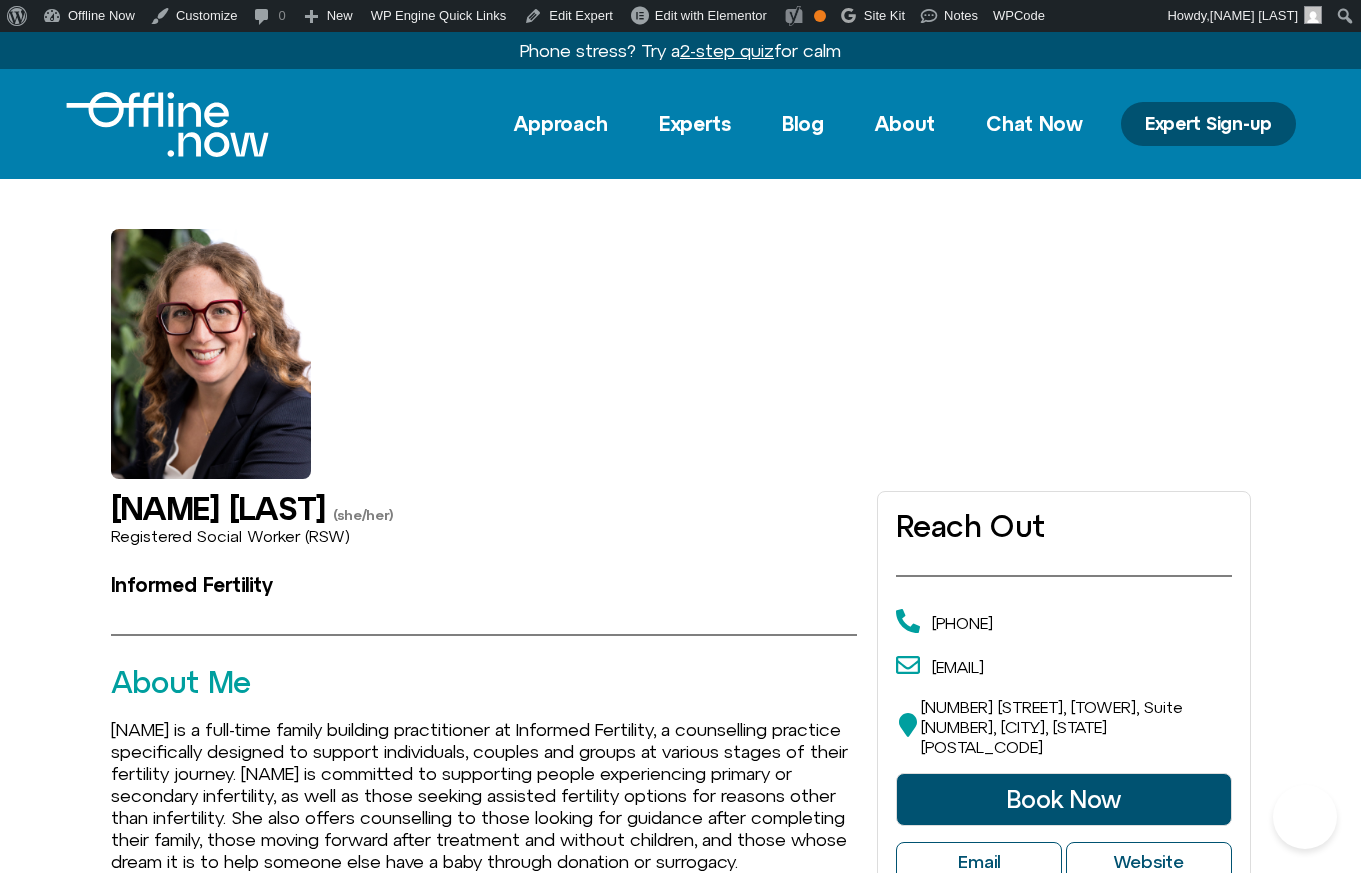 scroll, scrollTop: 0, scrollLeft: 0, axis: both 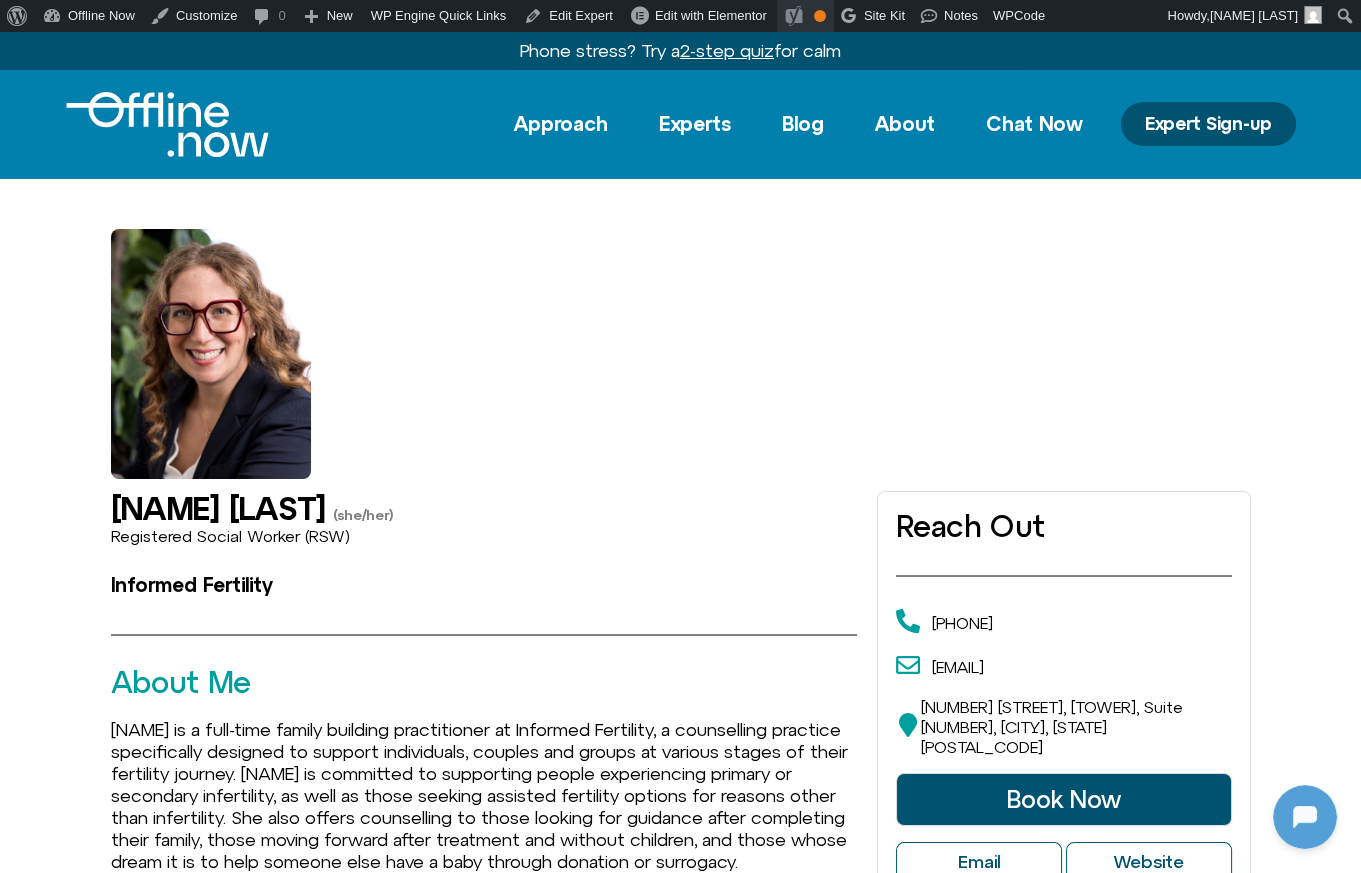 click on "SEO OK" at bounding box center (805, 16) 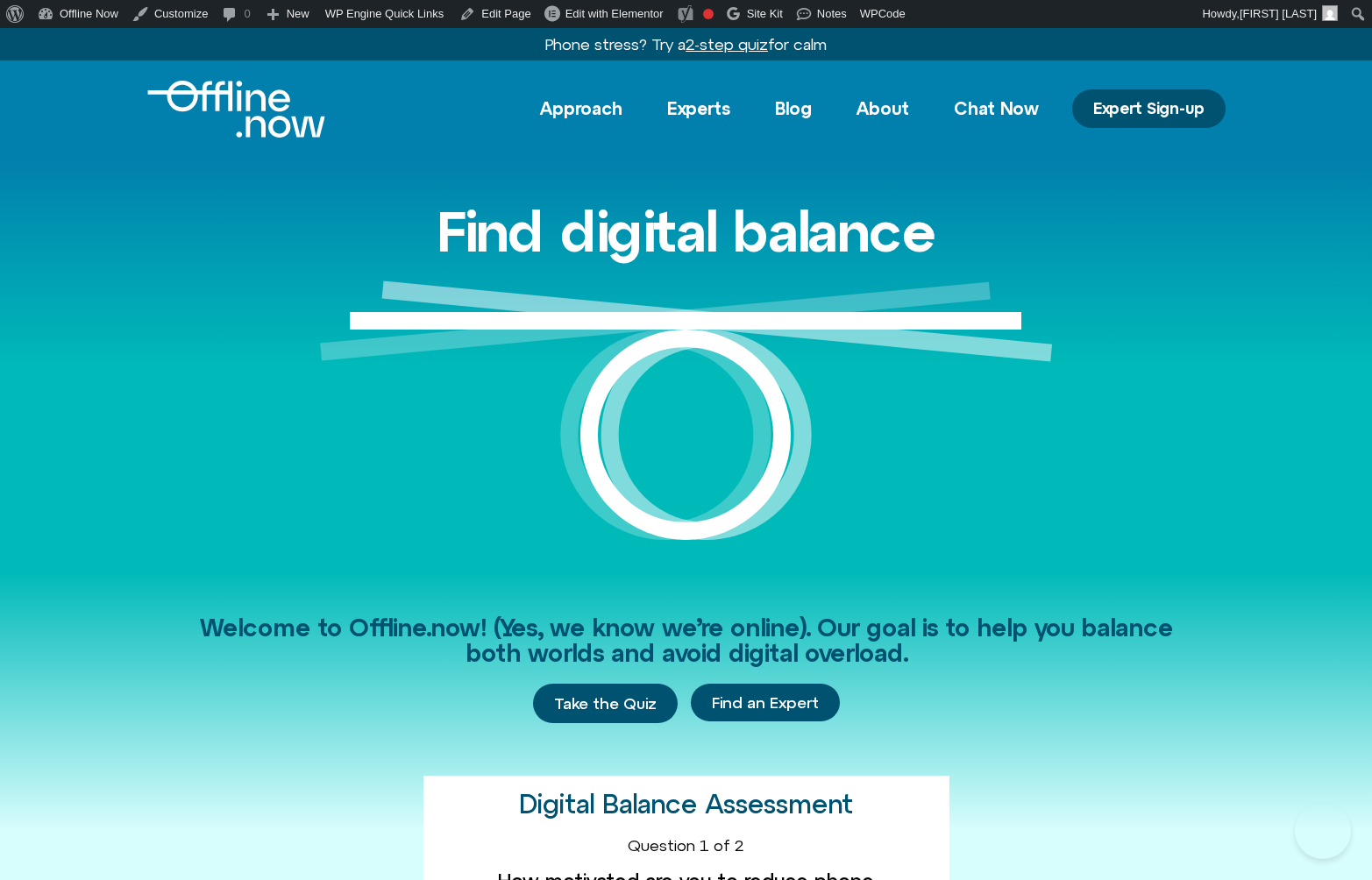 scroll, scrollTop: 0, scrollLeft: 0, axis: both 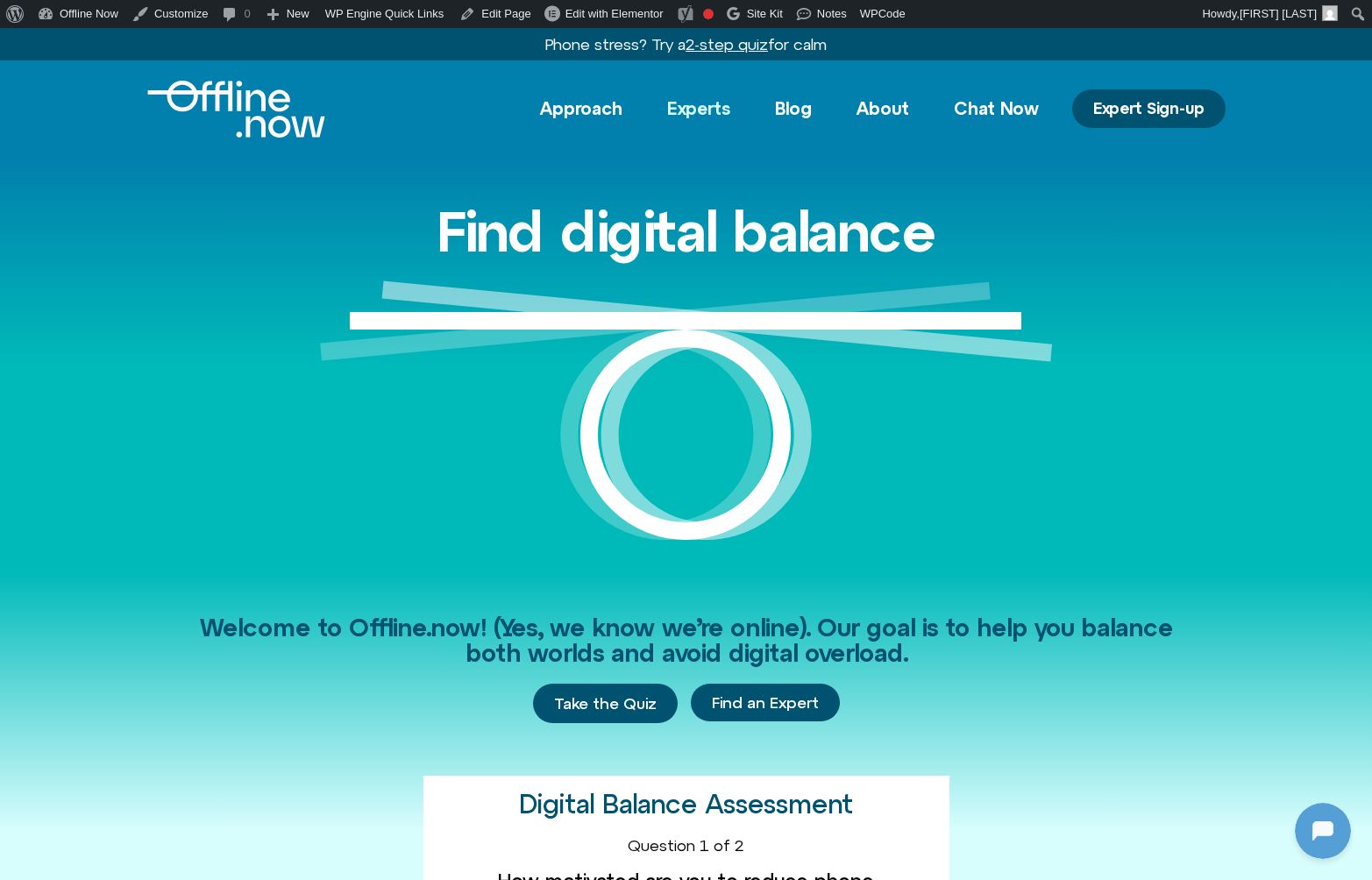 click on "Experts" 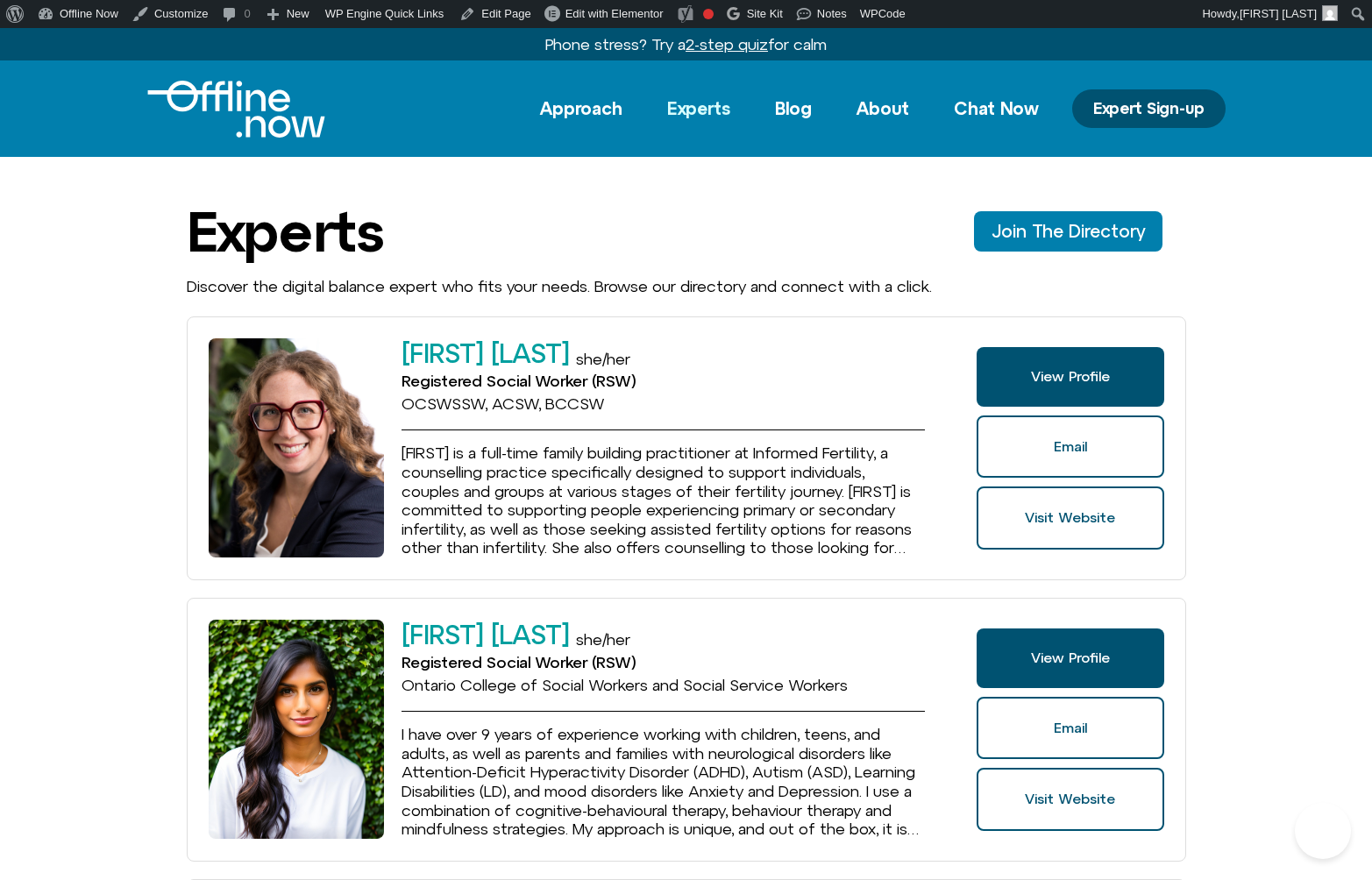 scroll, scrollTop: 0, scrollLeft: 0, axis: both 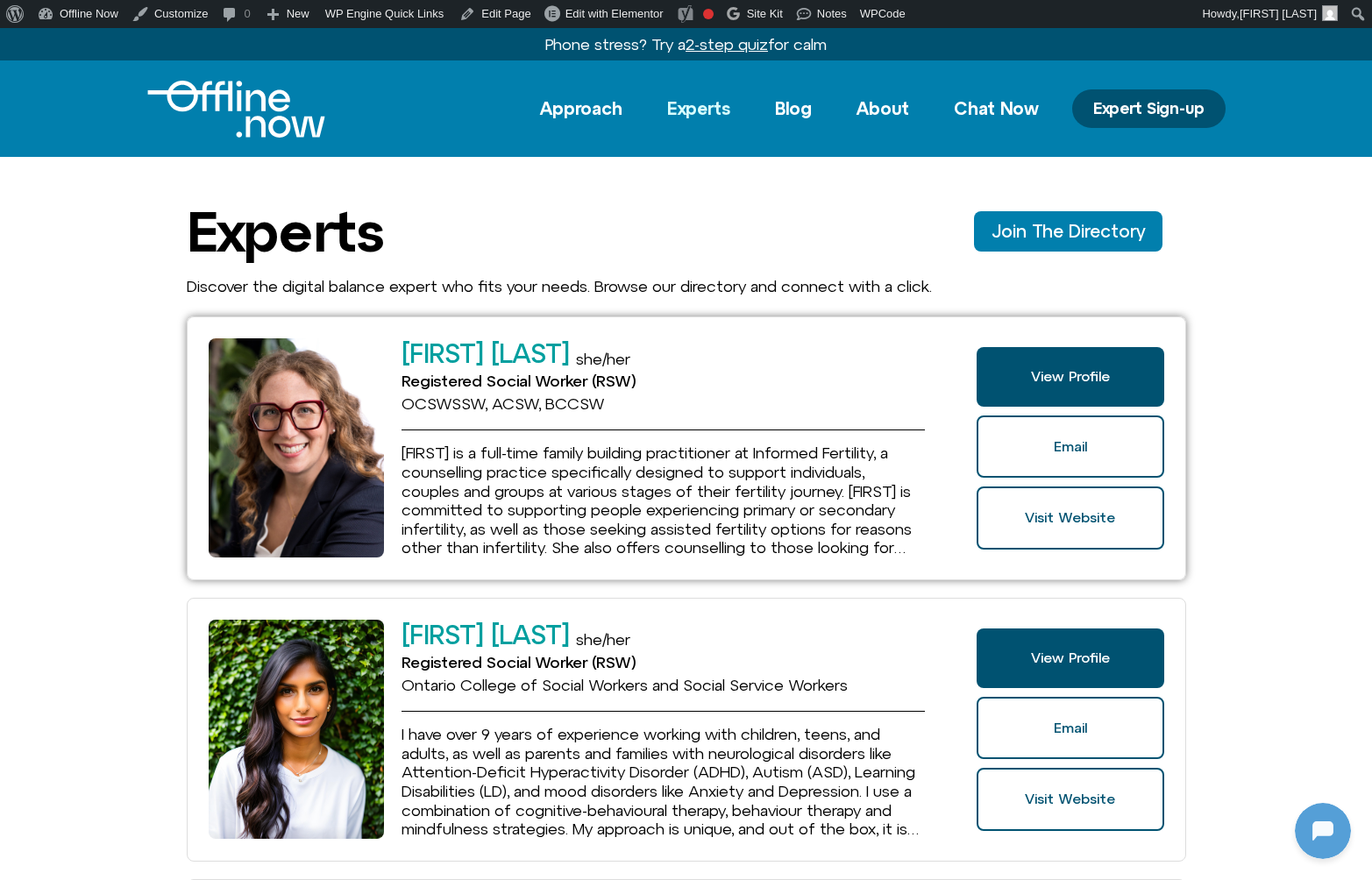 click on "[FIRST] [LAST]-[LAST]" 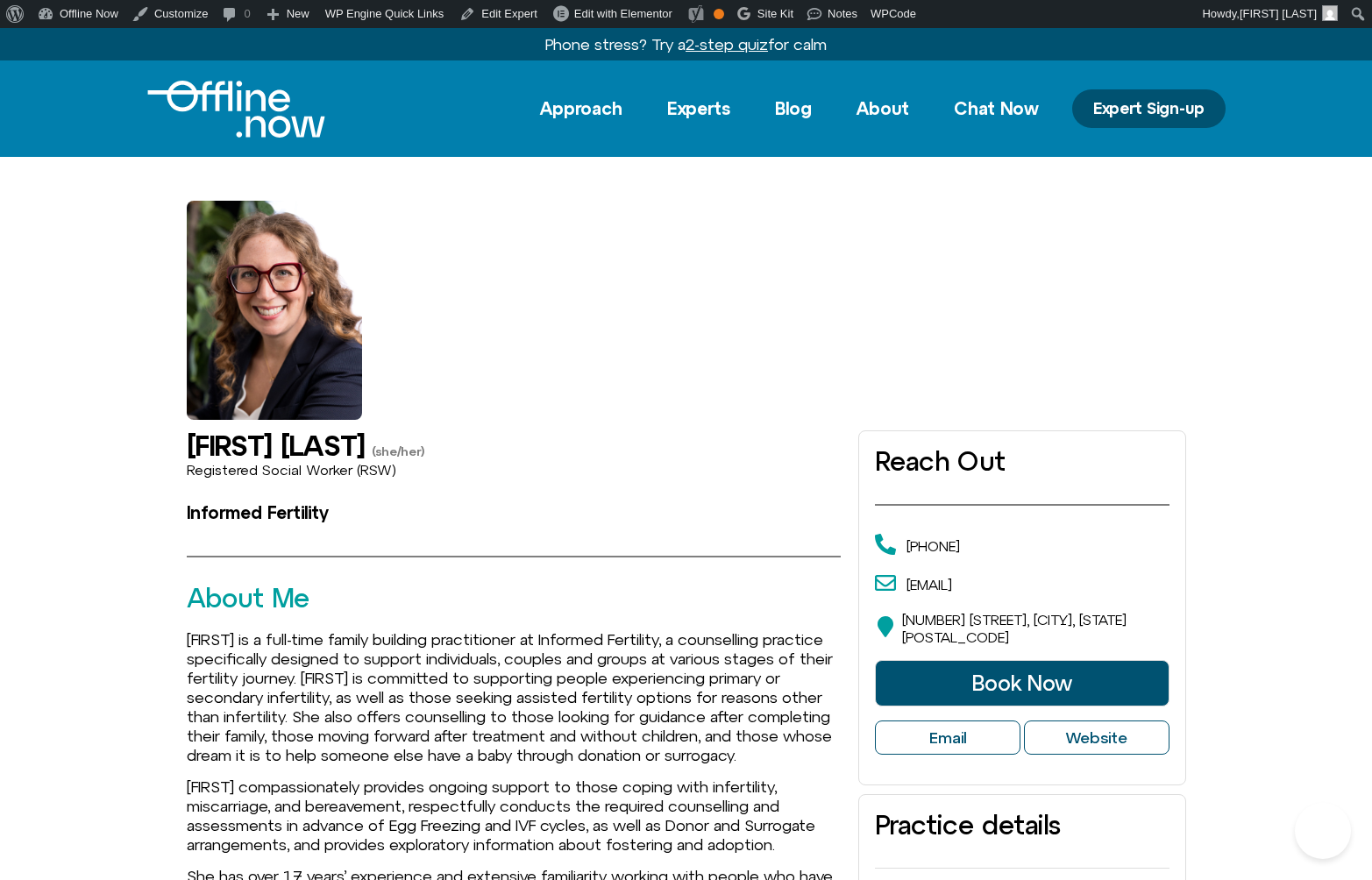 scroll, scrollTop: 0, scrollLeft: 0, axis: both 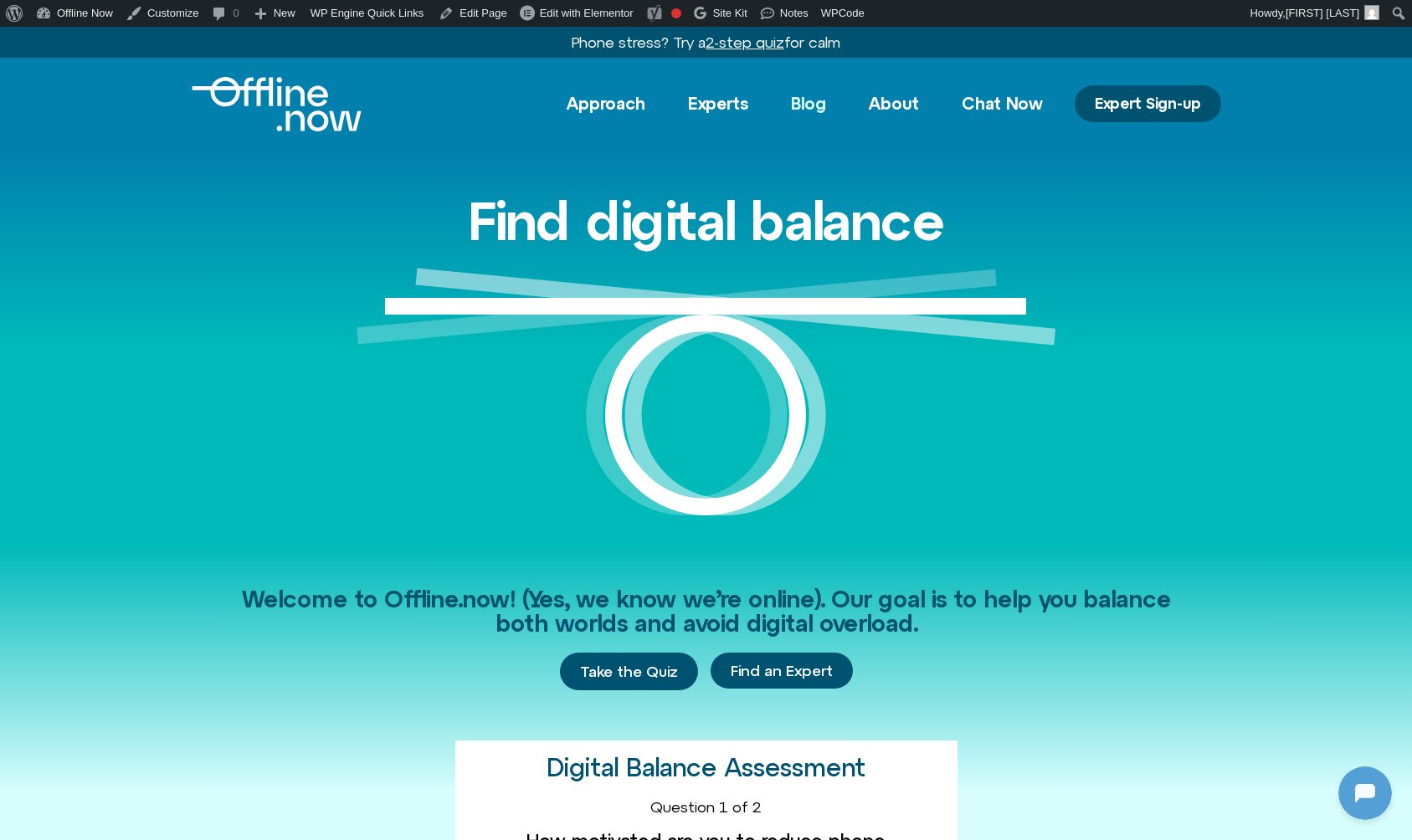 click on "Blog" 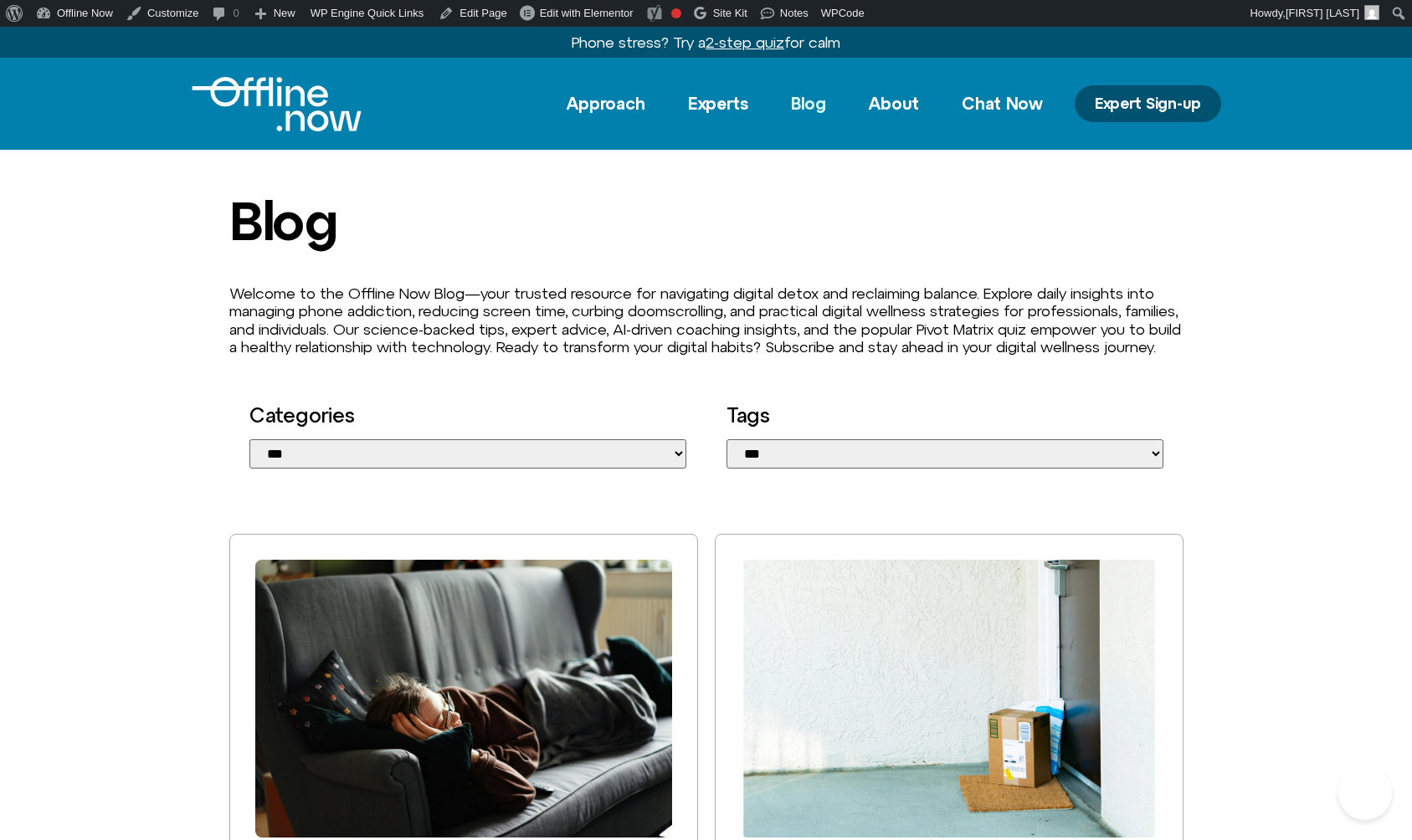 scroll, scrollTop: 0, scrollLeft: 0, axis: both 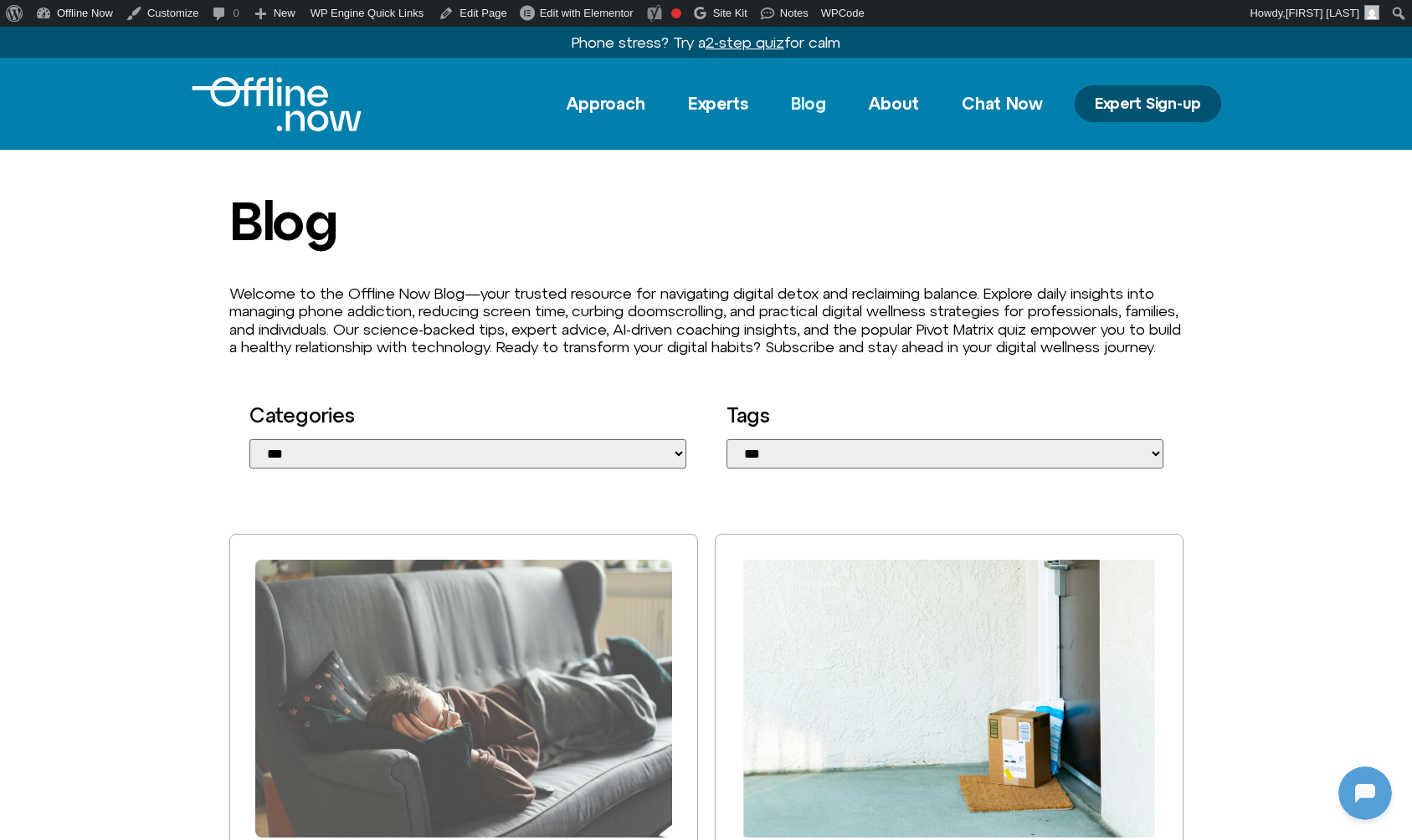 click 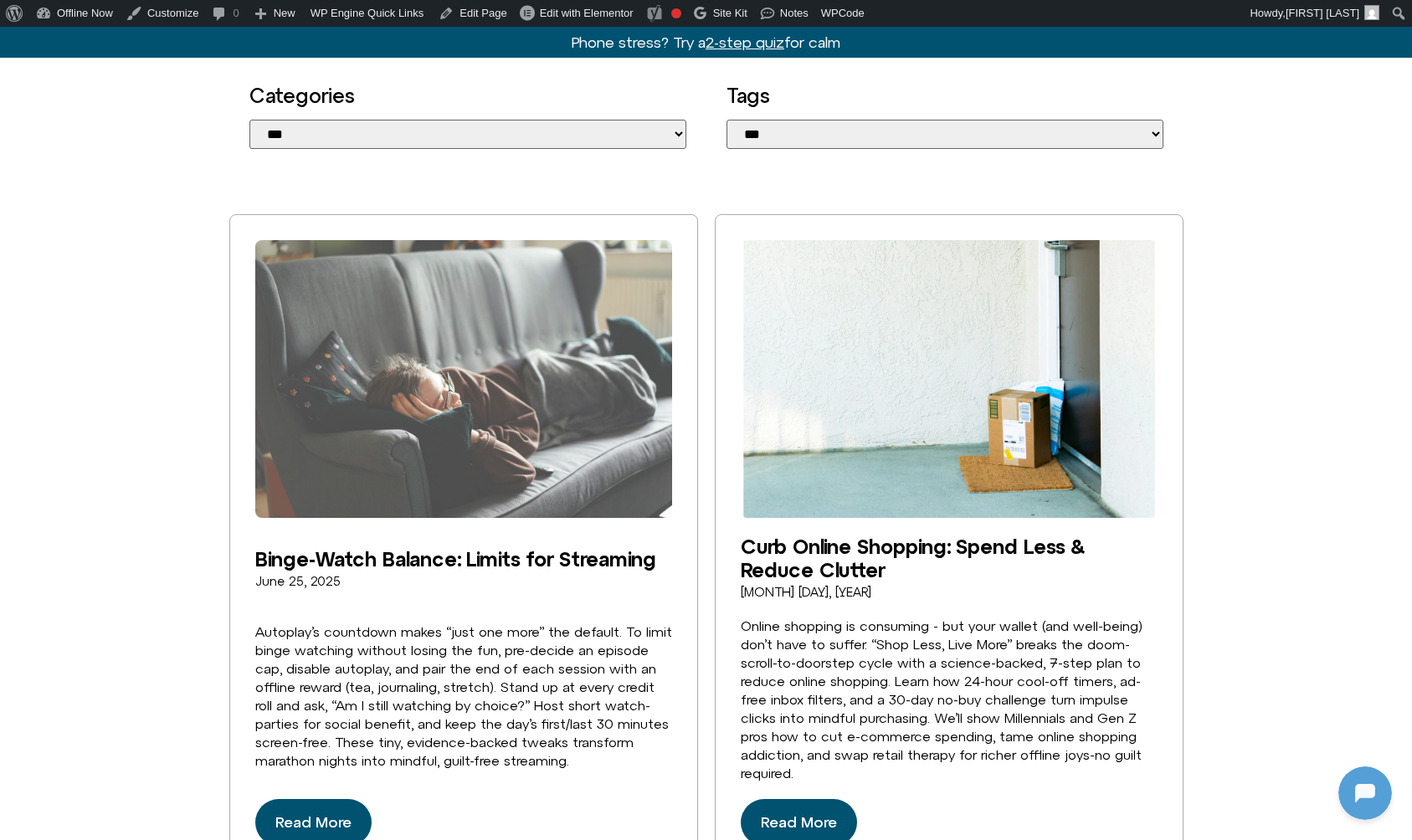 scroll, scrollTop: 391, scrollLeft: 0, axis: vertical 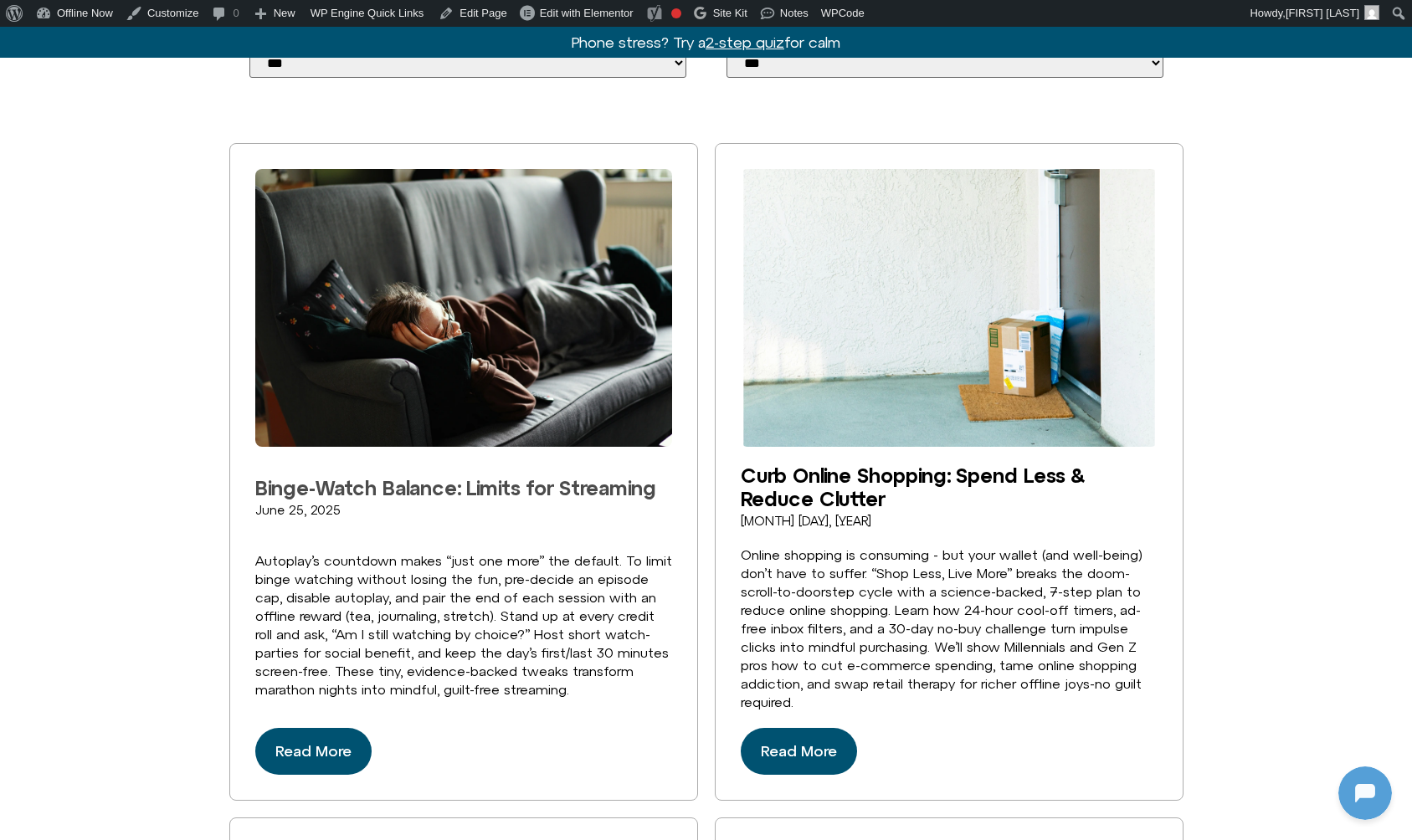 click on "Binge-Watch Balance: Limits for Streaming" 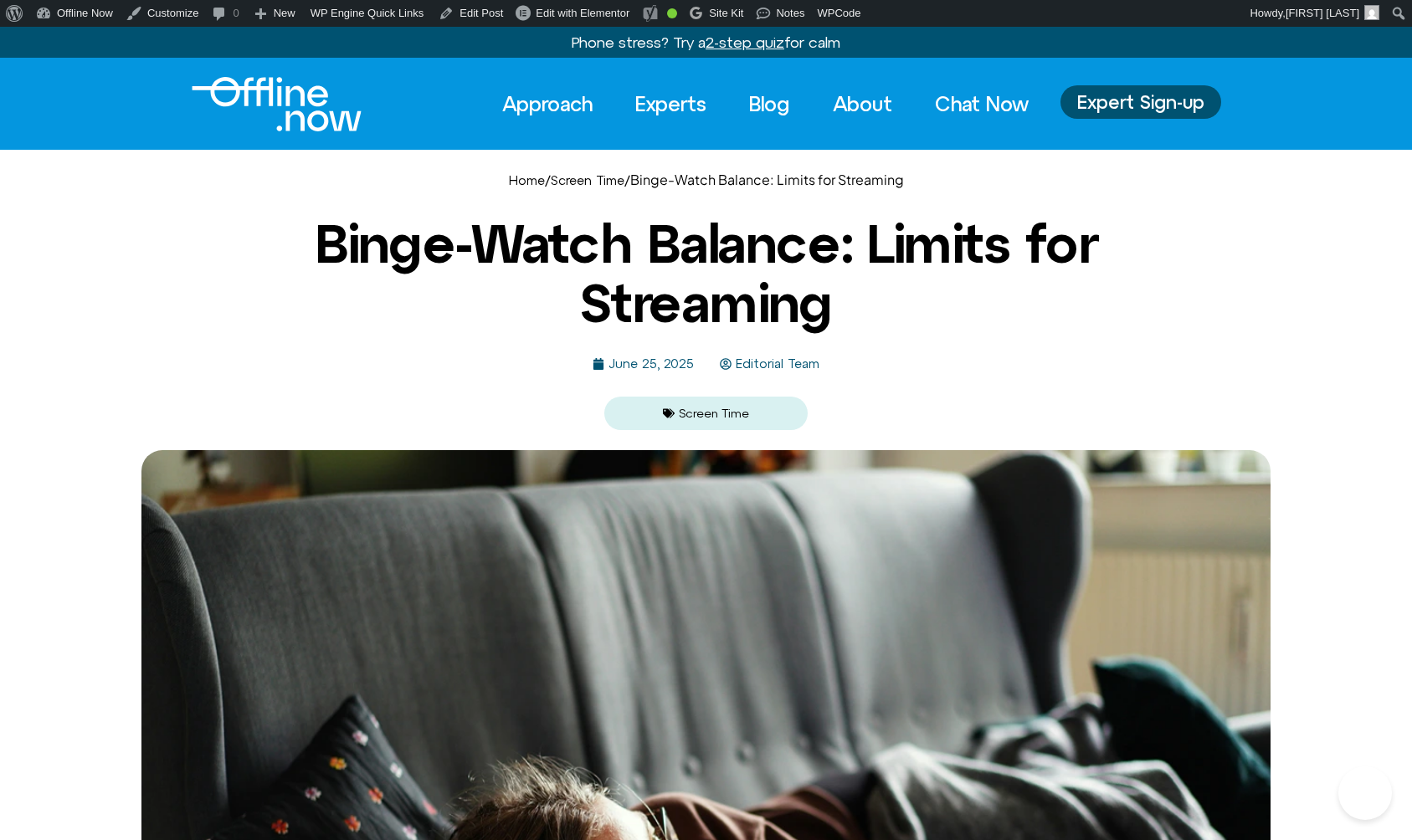 scroll, scrollTop: 0, scrollLeft: 0, axis: both 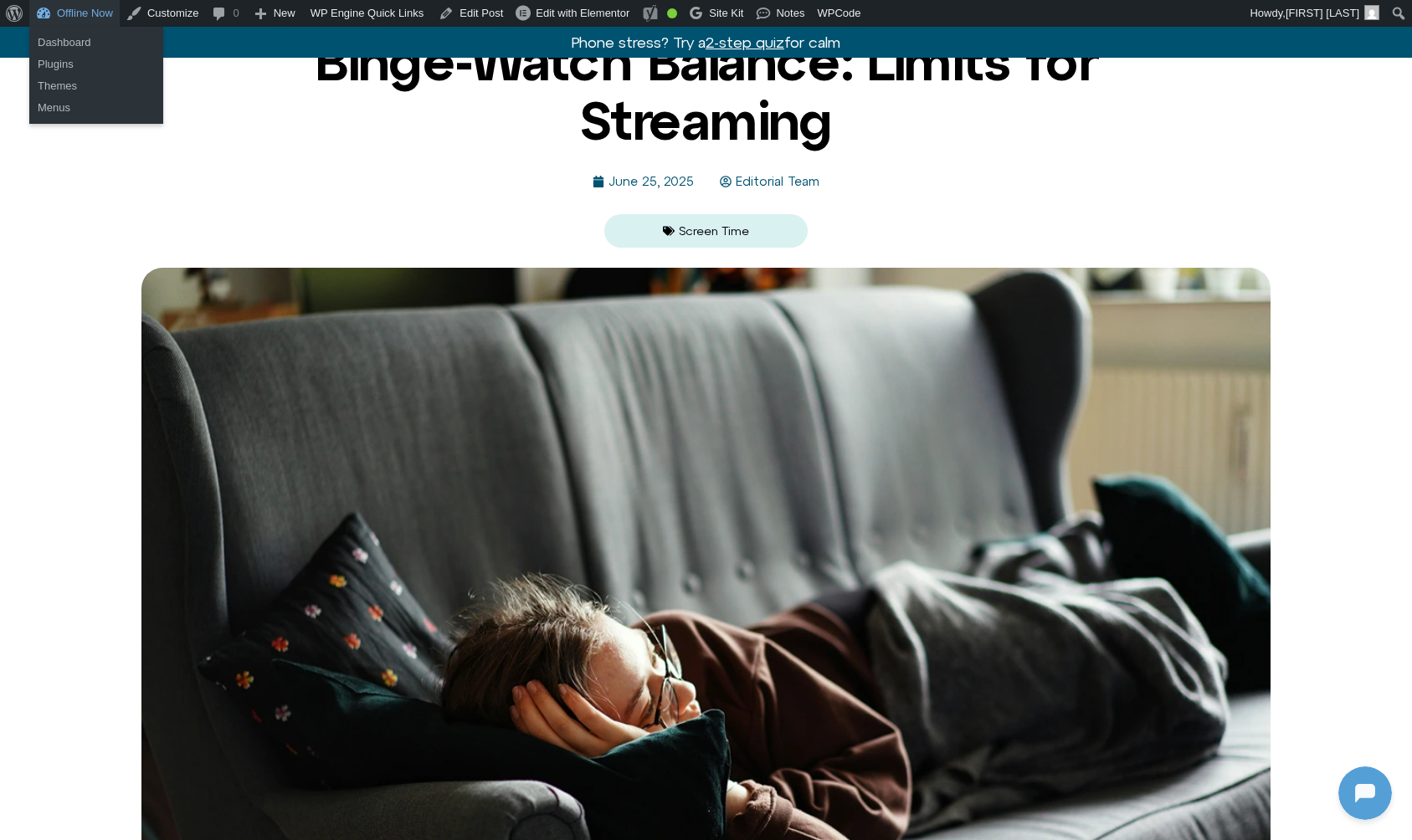 click on "Offline Now" at bounding box center (74, 13) 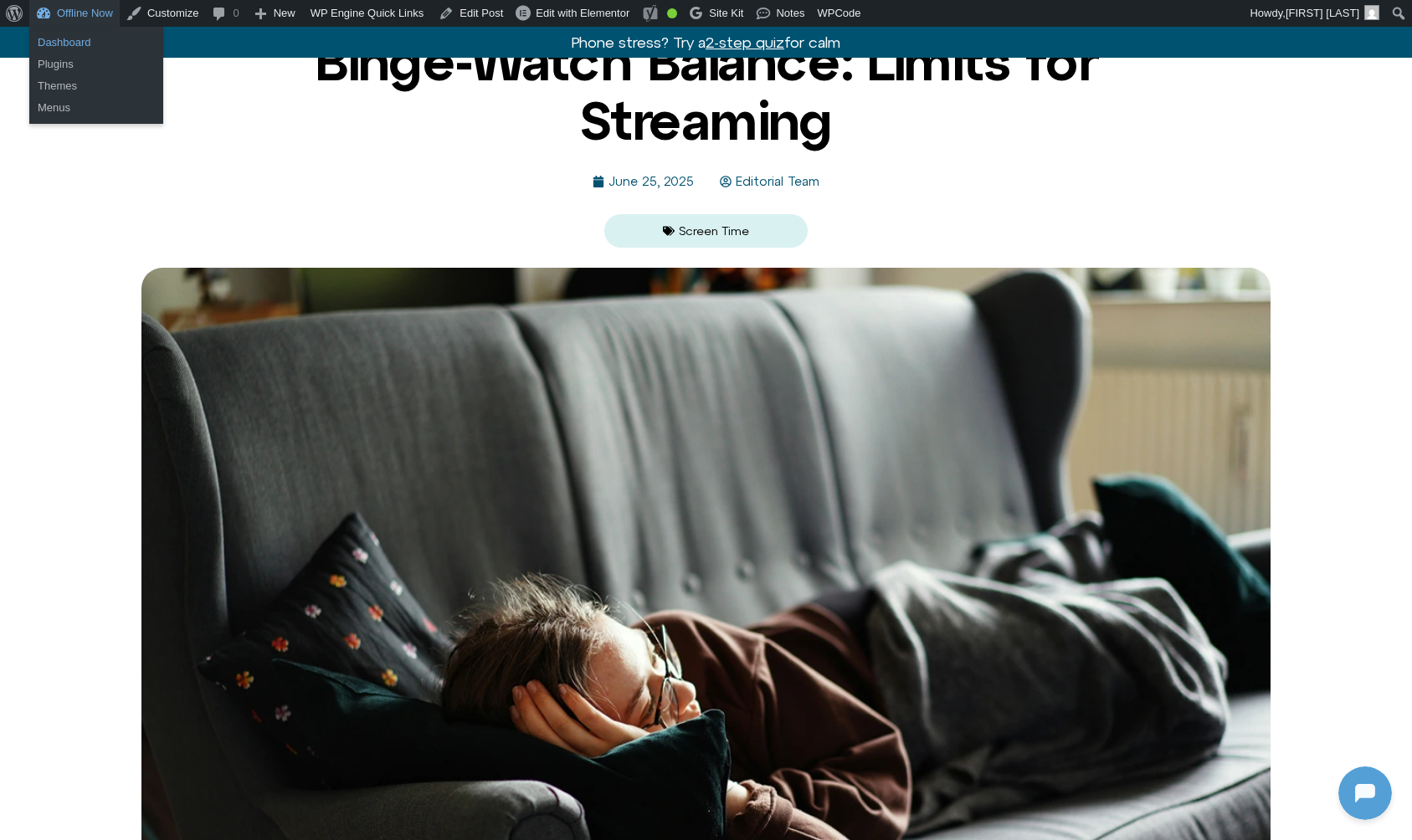 click on "Dashboard" at bounding box center (96, 43) 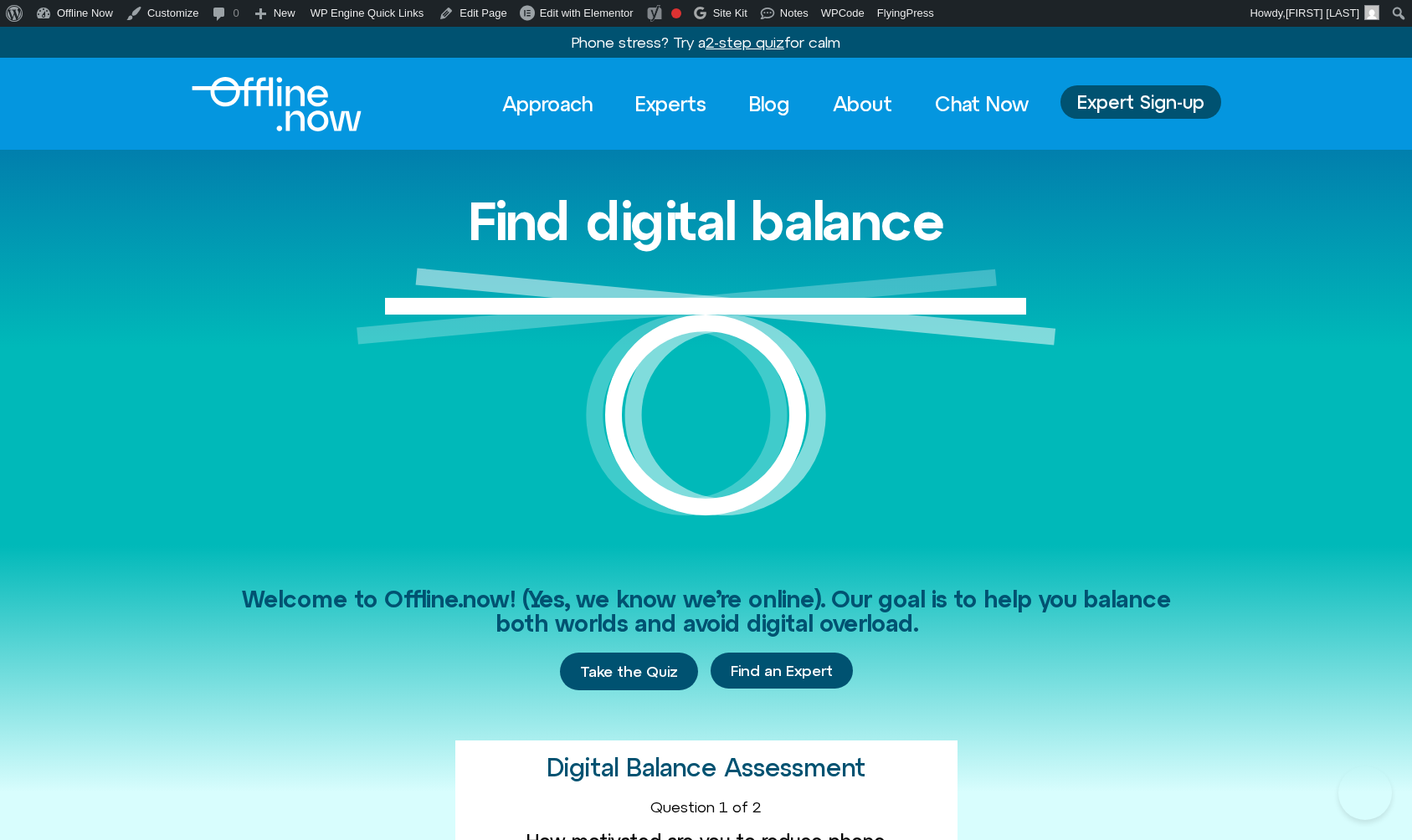 scroll, scrollTop: 0, scrollLeft: 0, axis: both 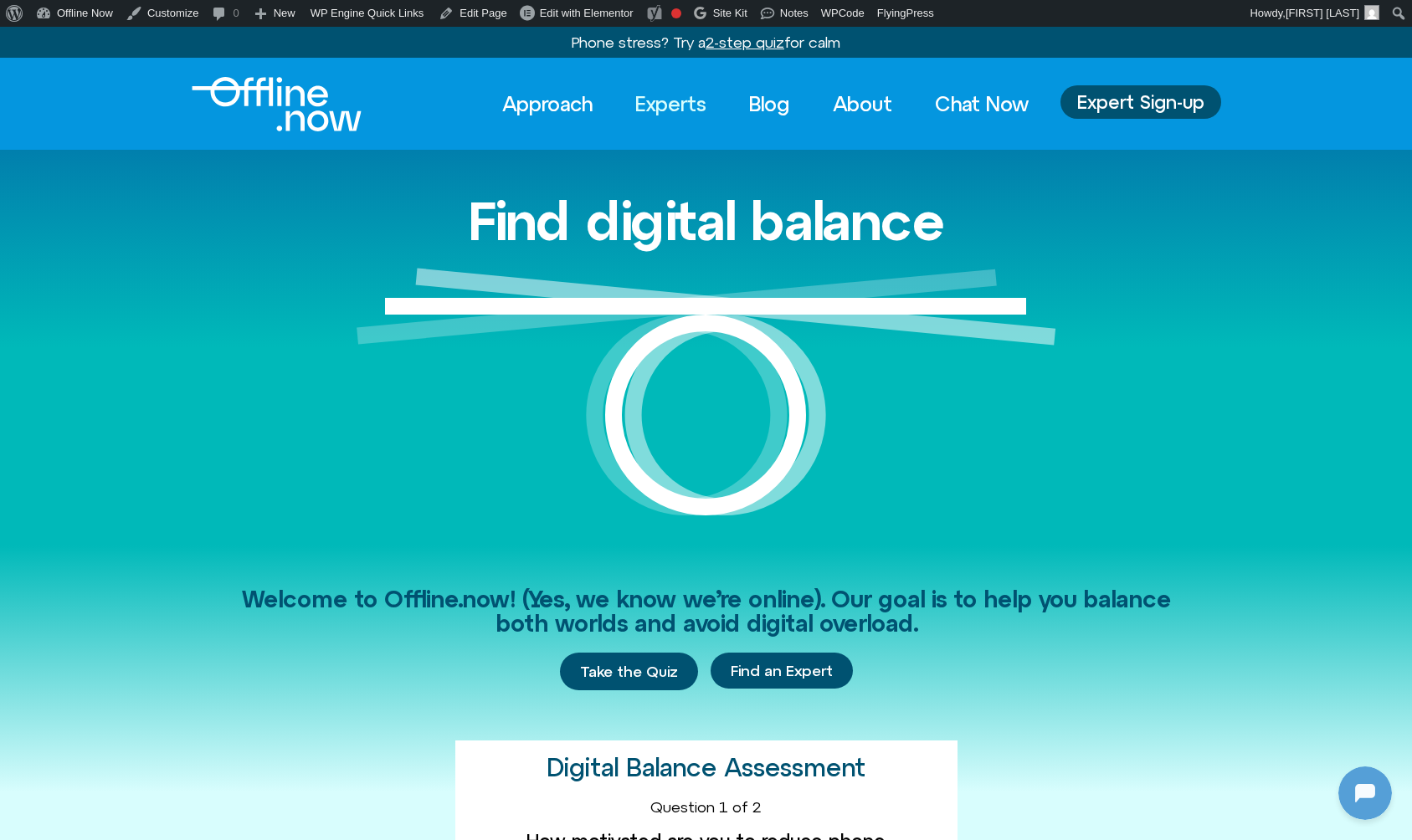 click on "Experts" 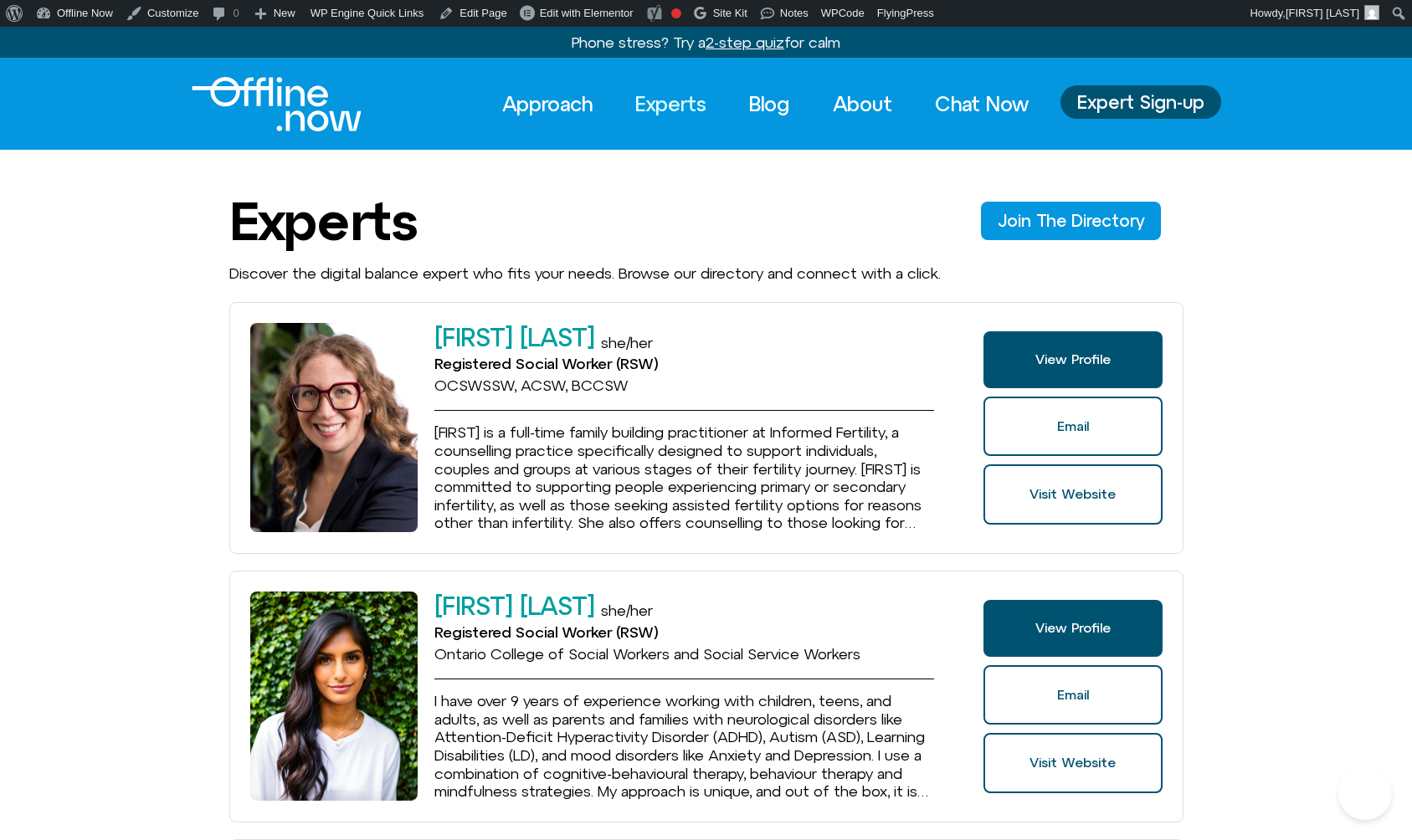 scroll, scrollTop: 0, scrollLeft: 0, axis: both 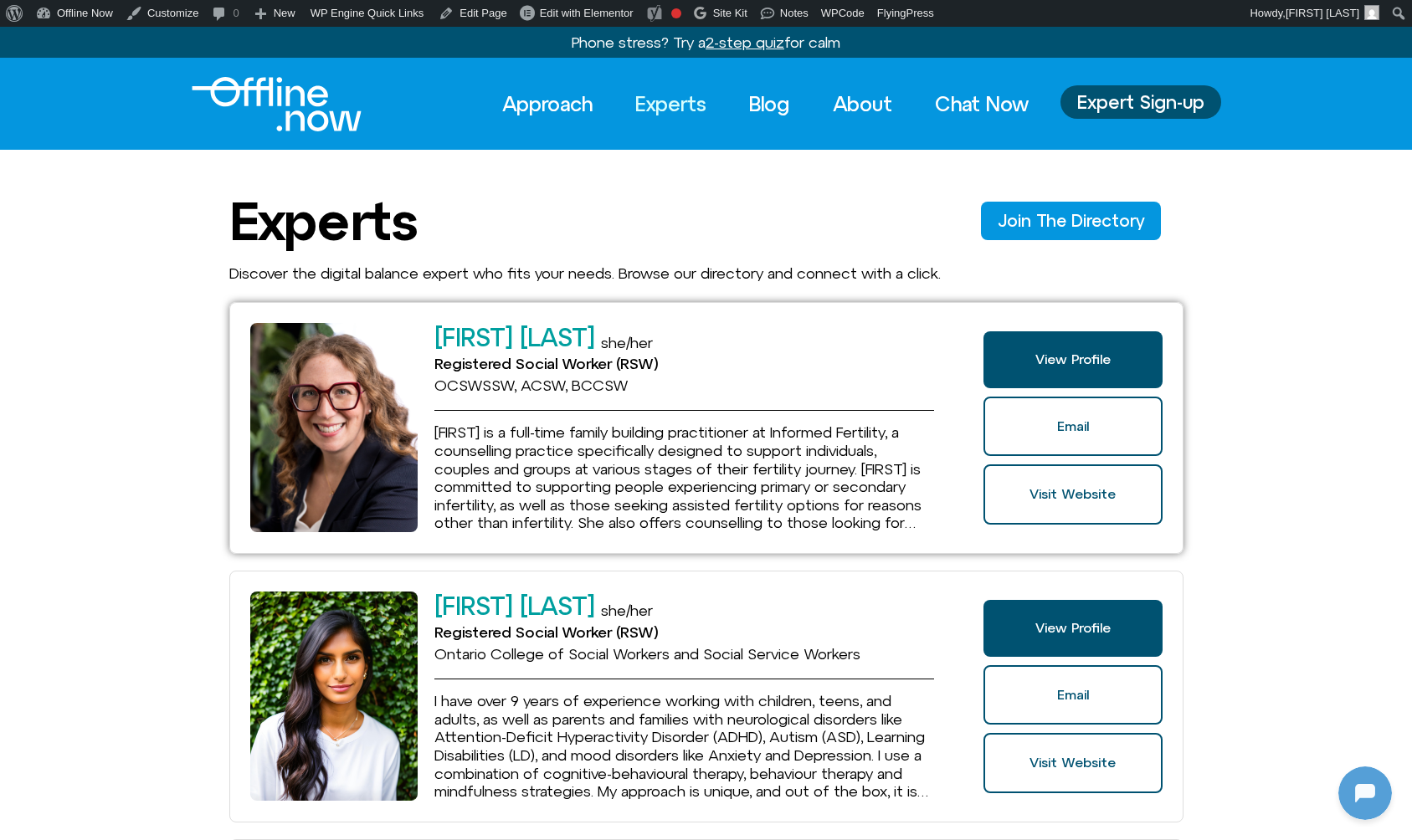 click on "Blair Wexler-Singer" 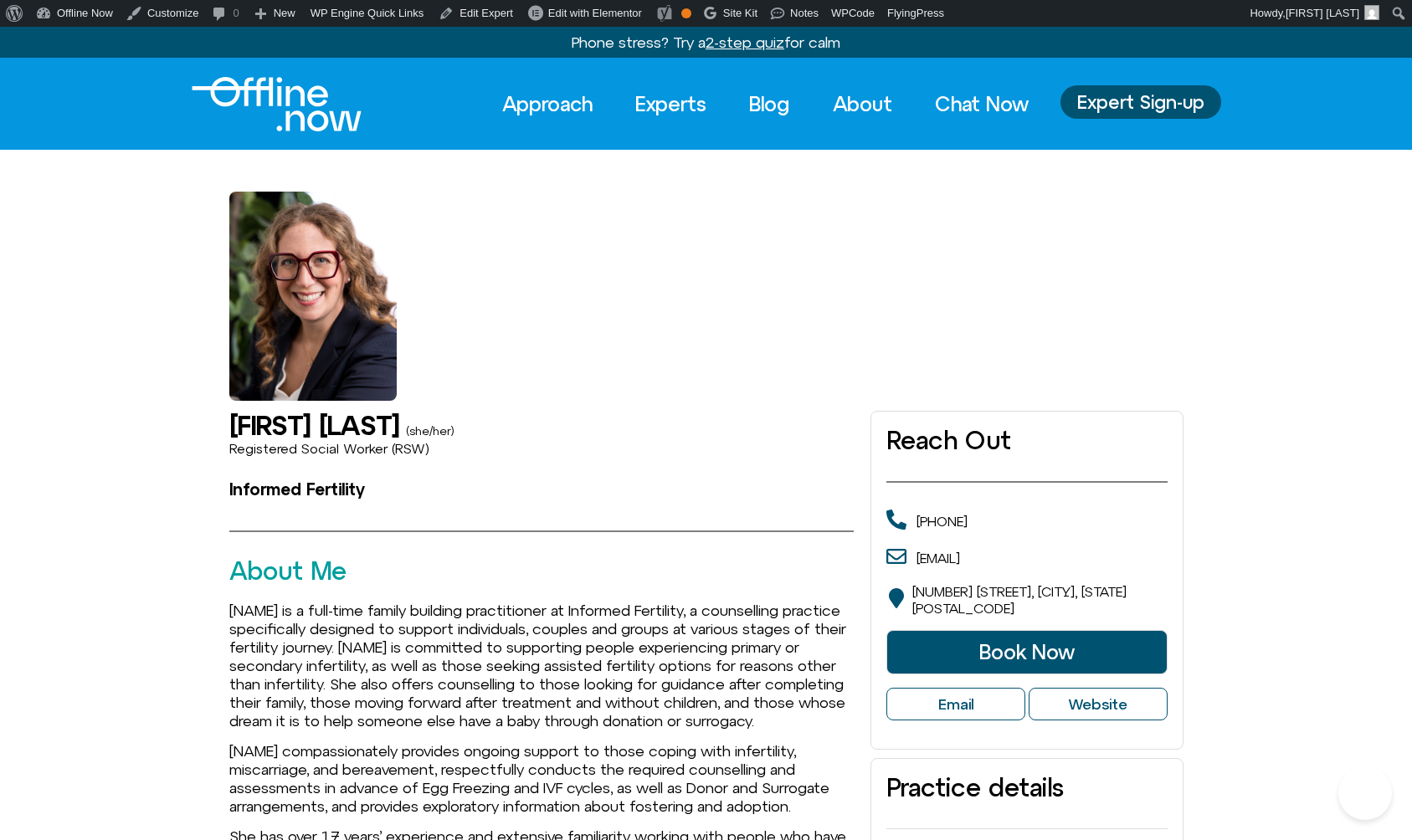 scroll, scrollTop: 0, scrollLeft: 0, axis: both 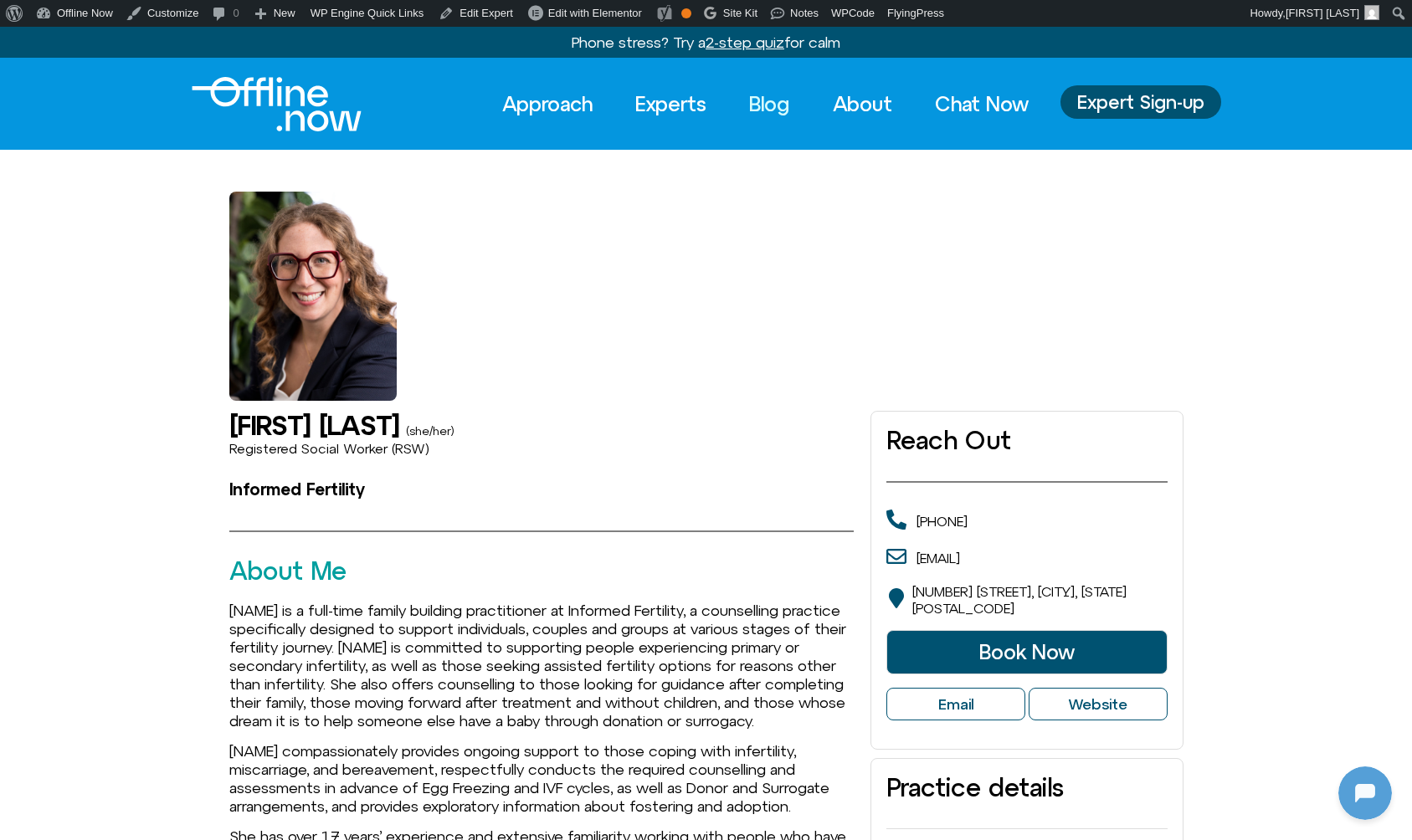 click on "Blog" 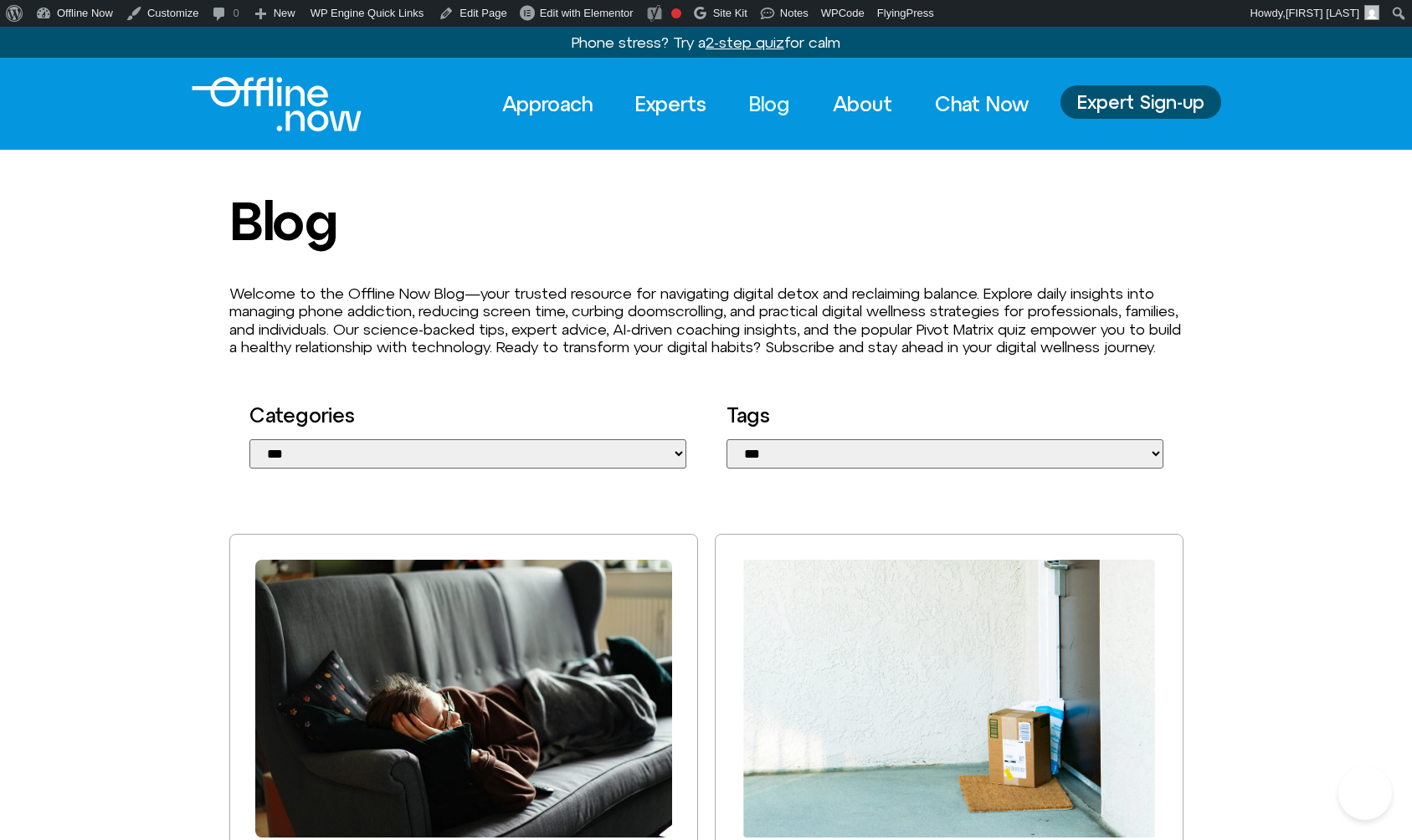 scroll, scrollTop: 0, scrollLeft: 0, axis: both 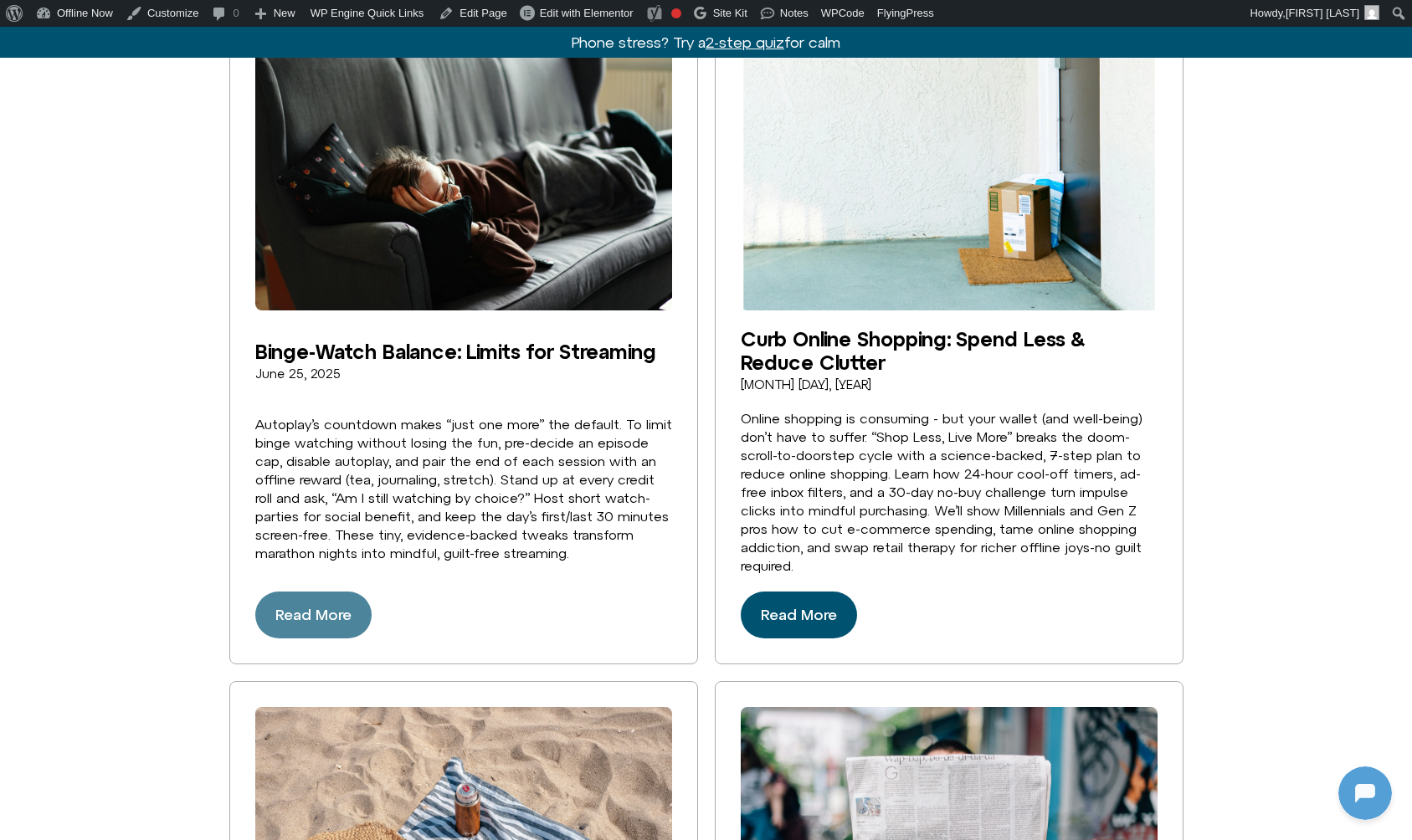 click on "Read More" 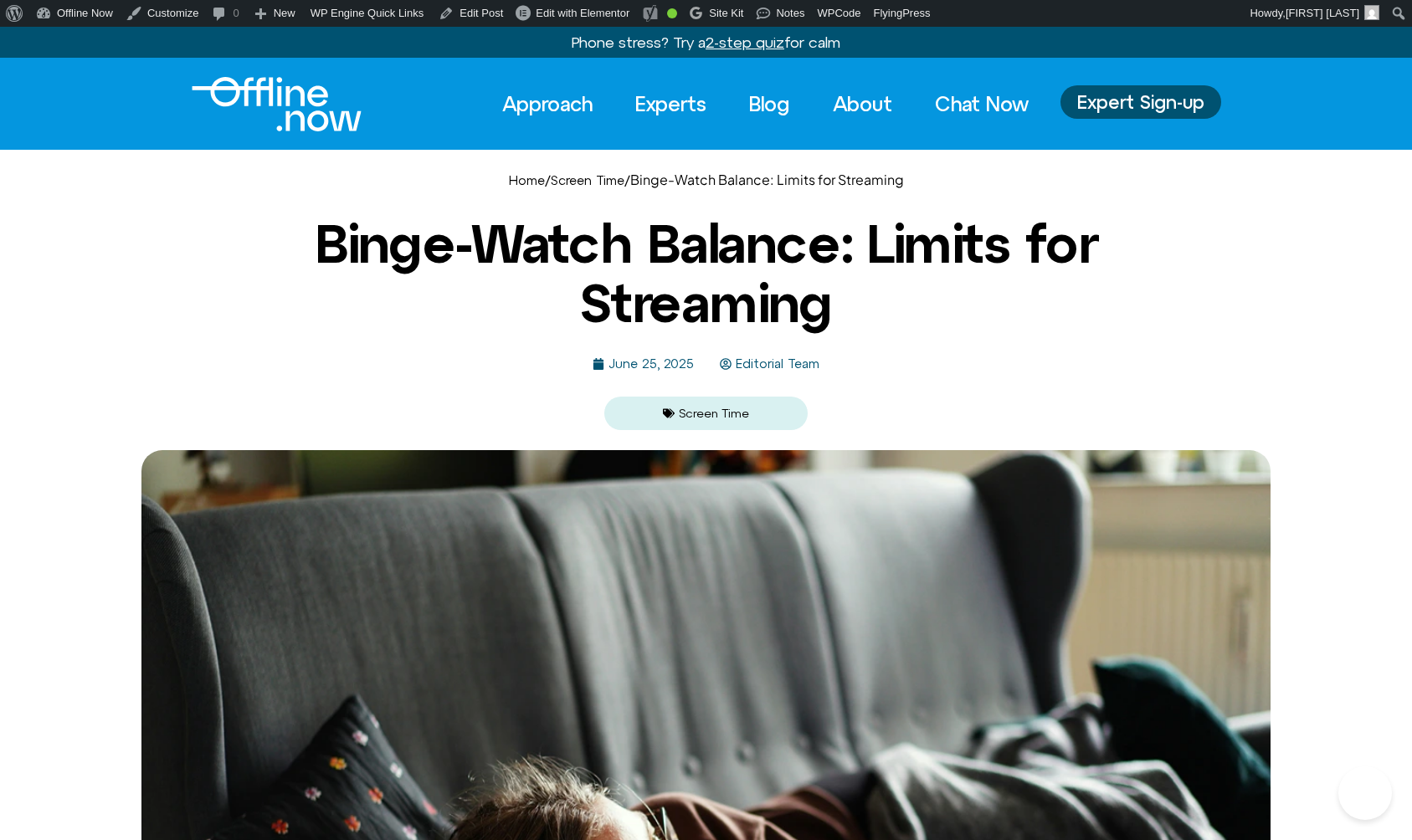 scroll, scrollTop: 0, scrollLeft: 0, axis: both 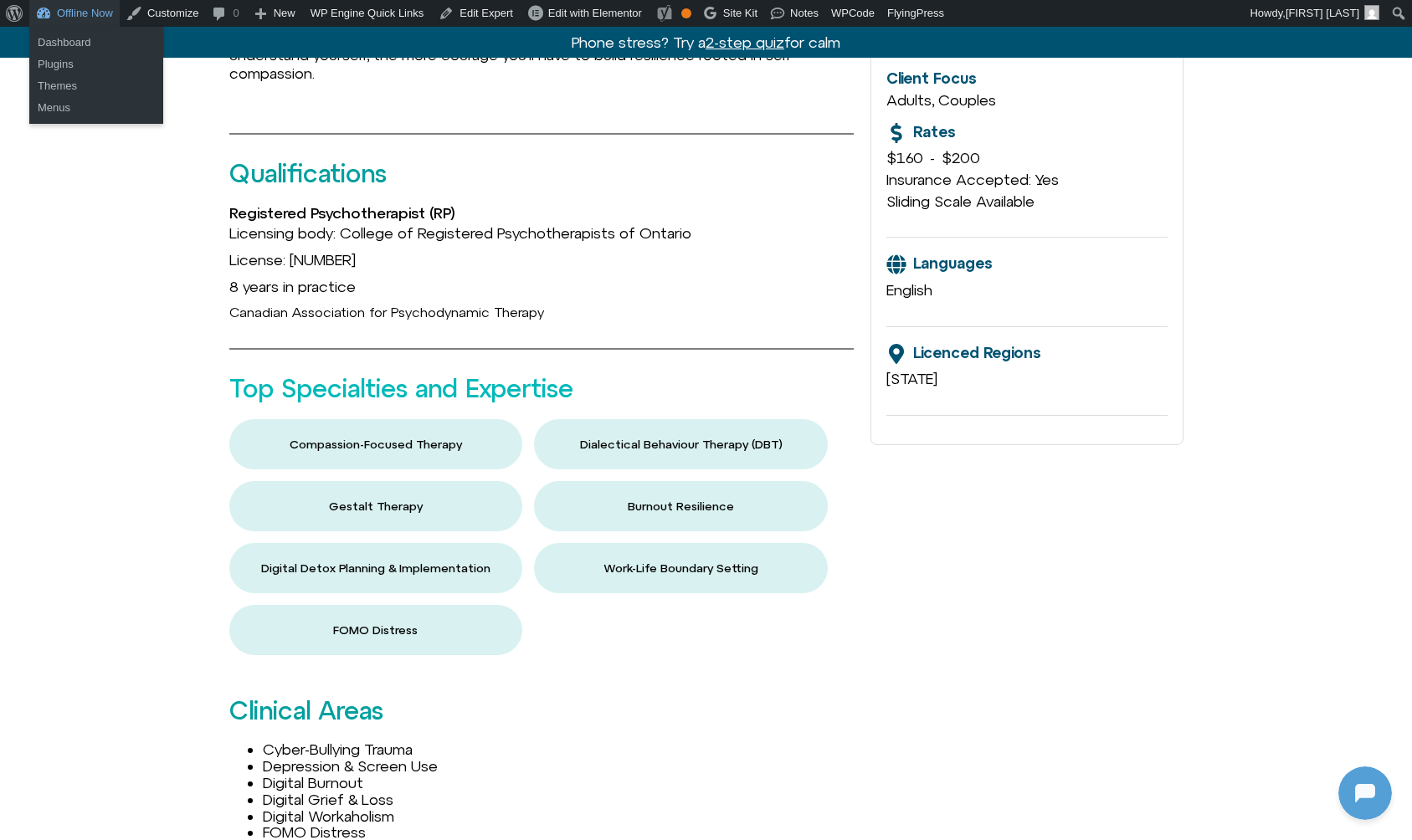 click on "Offline Now" at bounding box center (74, 13) 